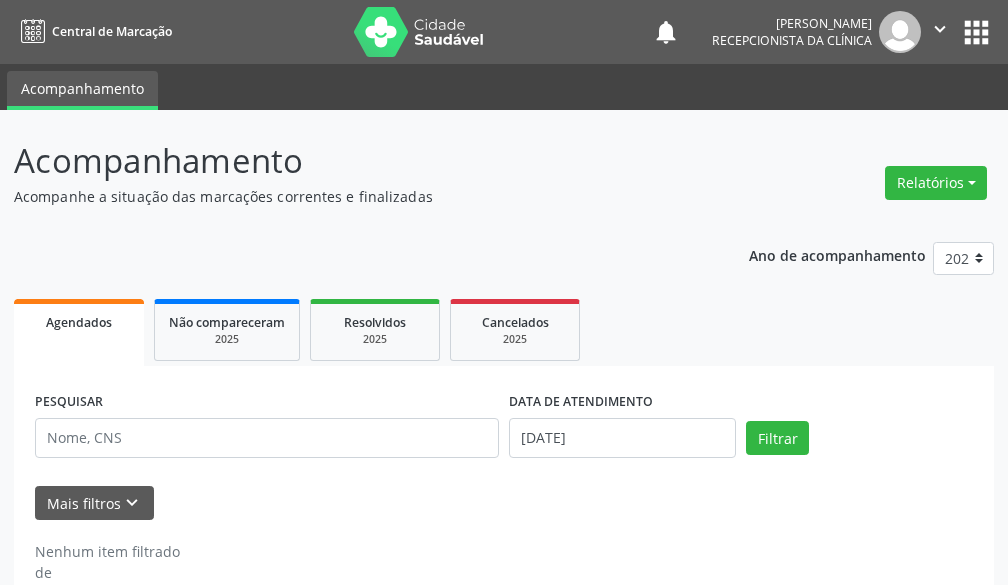 scroll, scrollTop: 0, scrollLeft: 0, axis: both 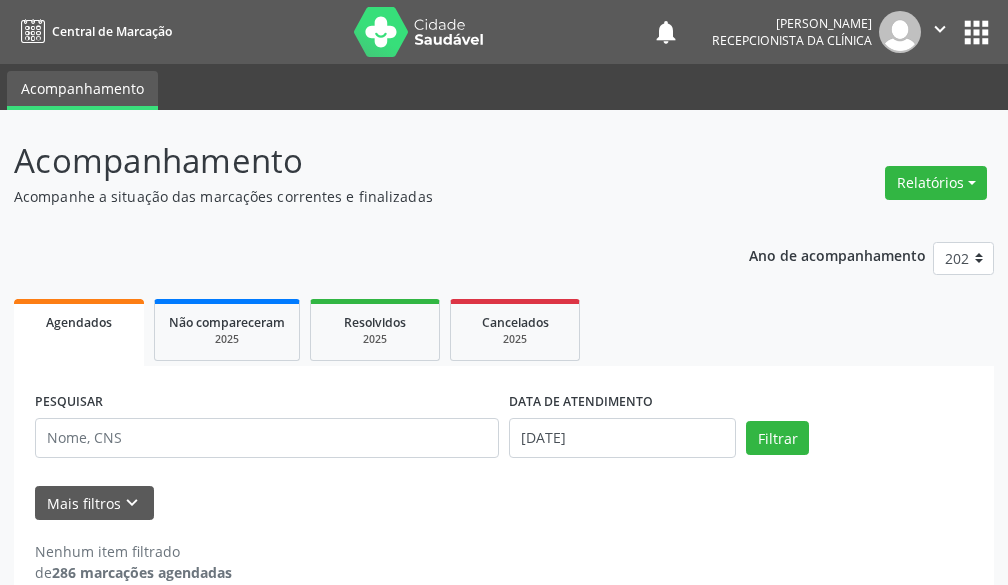 click on "Nenhum item filtrado
de
286 marcações agendadas" at bounding box center (504, 562) 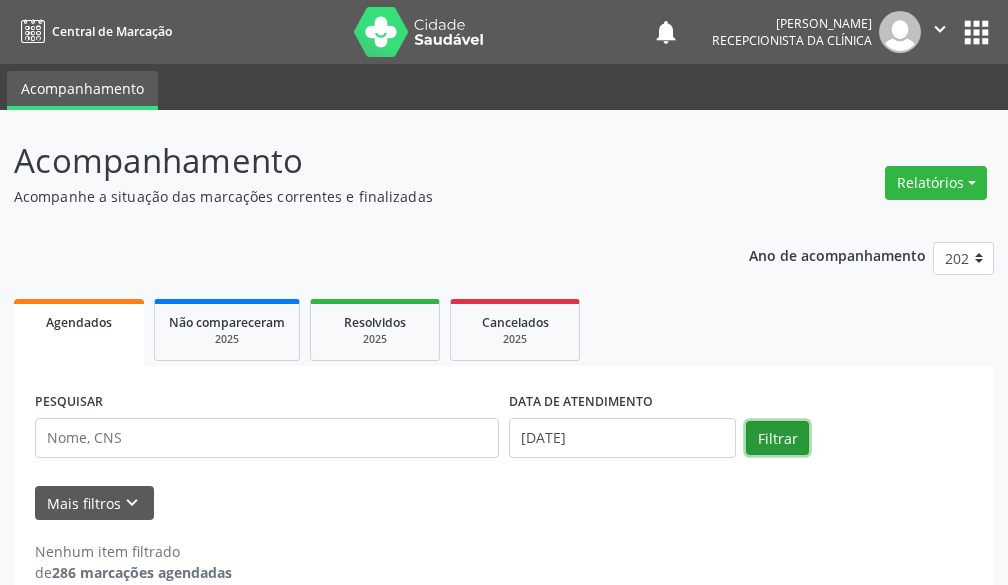click on "Filtrar" at bounding box center (777, 438) 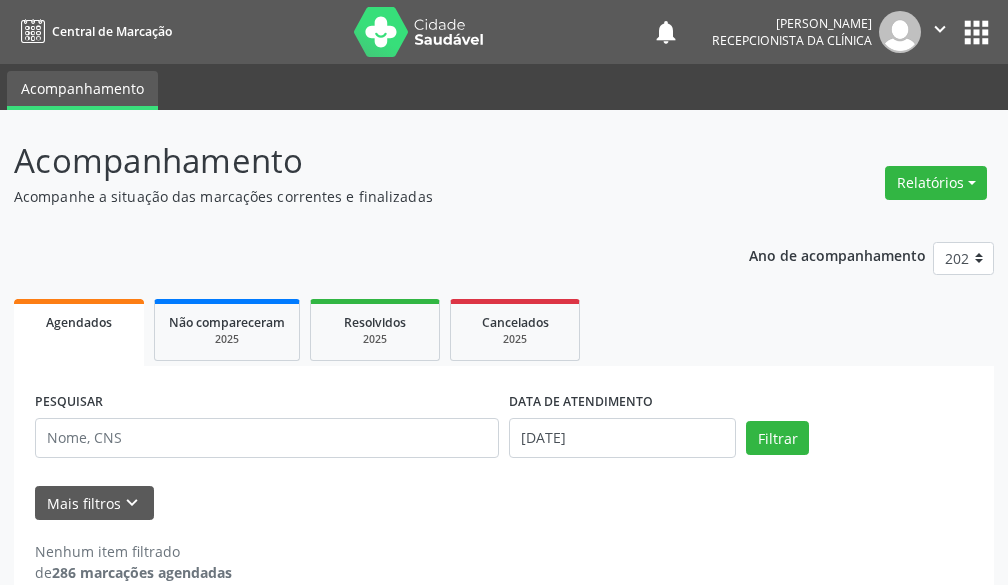 scroll, scrollTop: 33, scrollLeft: 0, axis: vertical 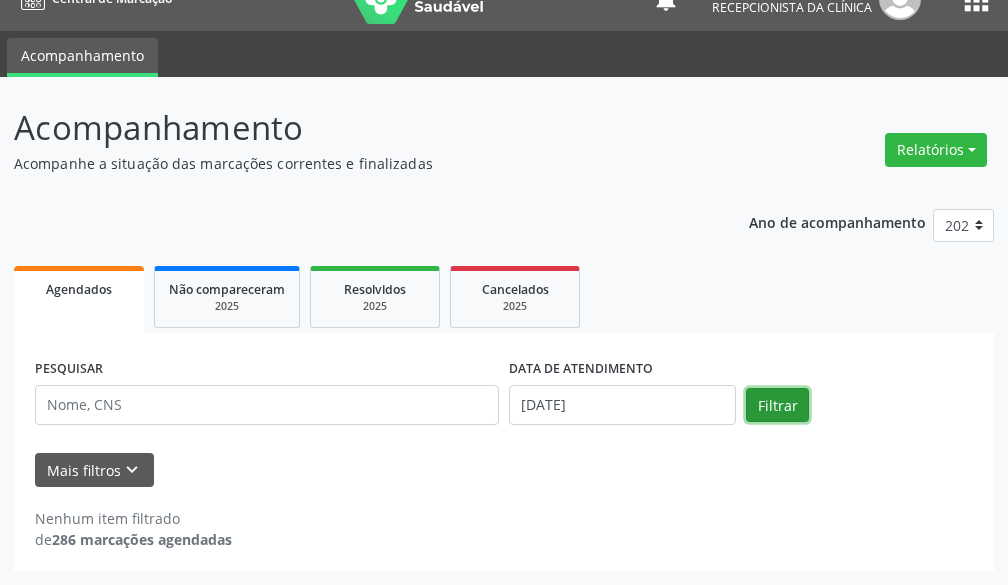 click on "Filtrar" at bounding box center (777, 405) 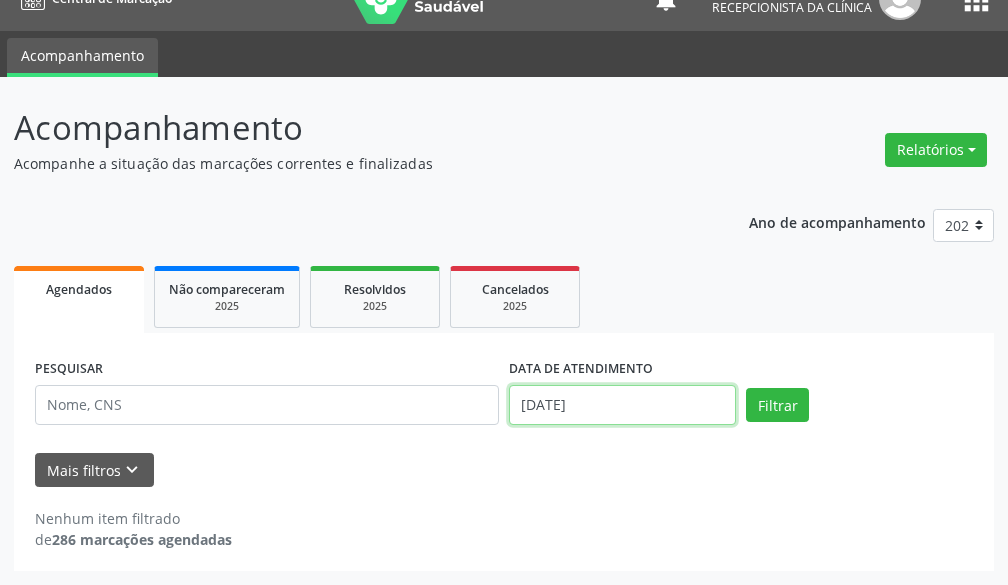 click on "[DATE]" at bounding box center [622, 405] 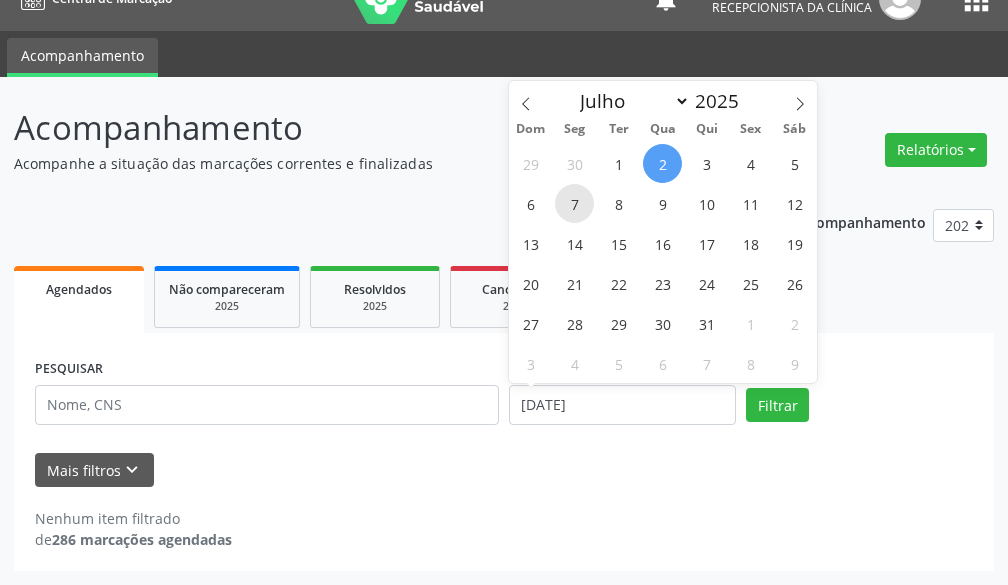 click on "7" at bounding box center (574, 203) 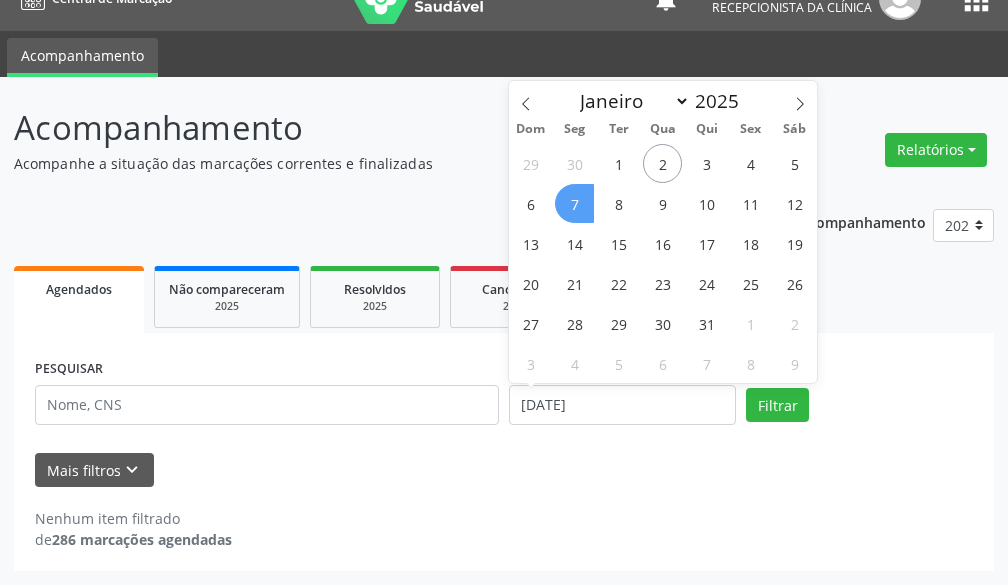 click on "7" at bounding box center (574, 203) 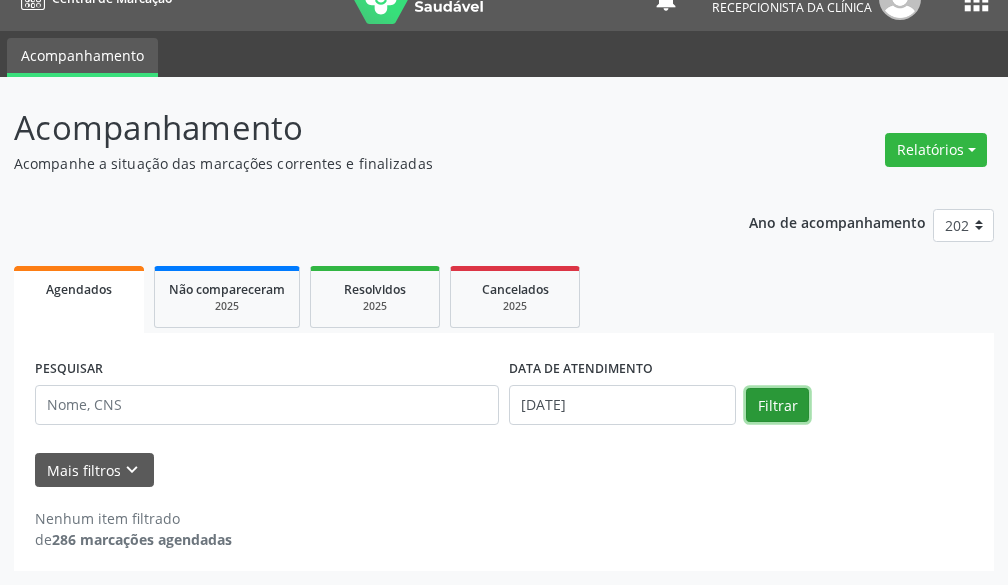 click on "Filtrar" at bounding box center [777, 405] 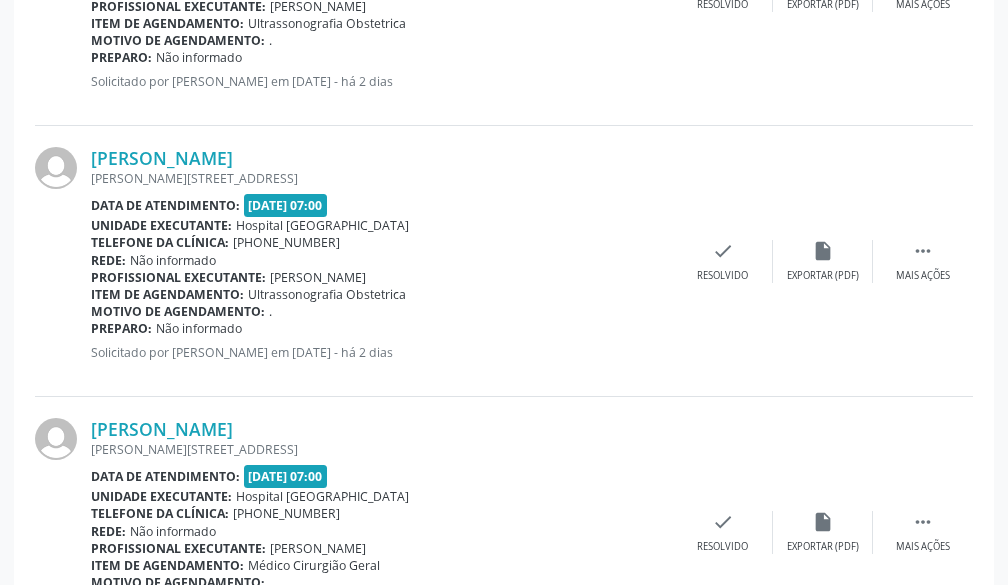 scroll, scrollTop: 4171, scrollLeft: 0, axis: vertical 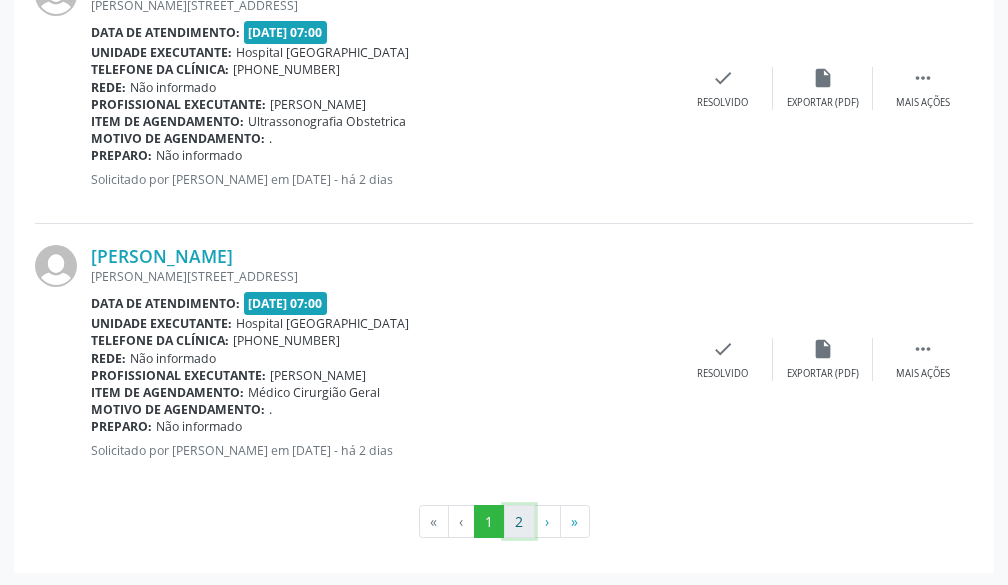 click on "2" at bounding box center (519, 522) 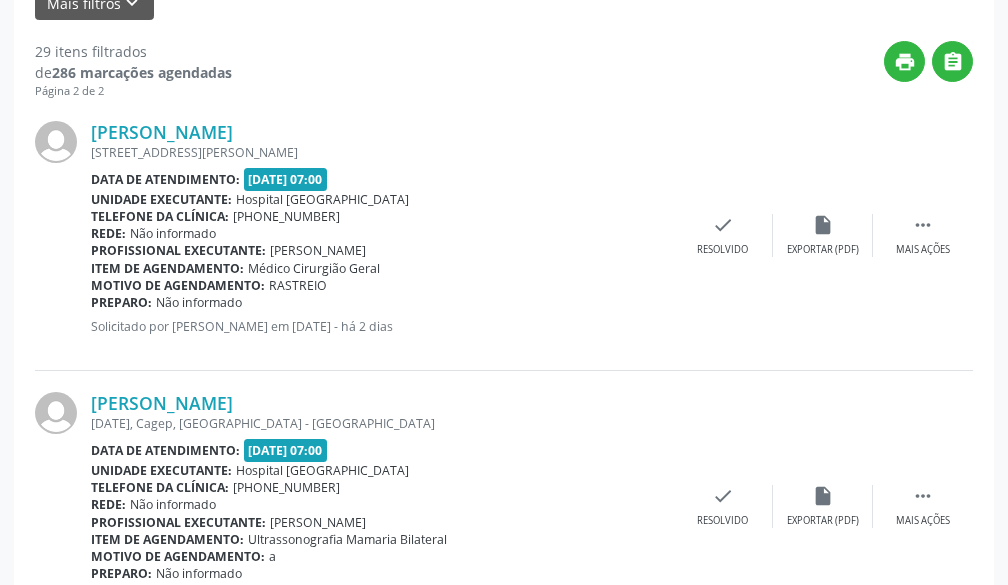 scroll, scrollTop: 0, scrollLeft: 0, axis: both 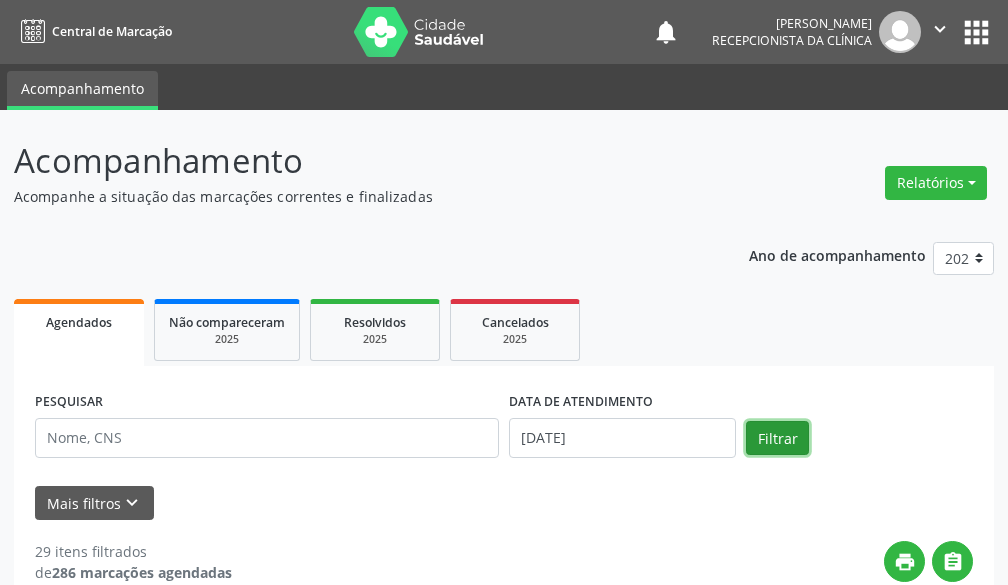 click on "Filtrar" at bounding box center (777, 438) 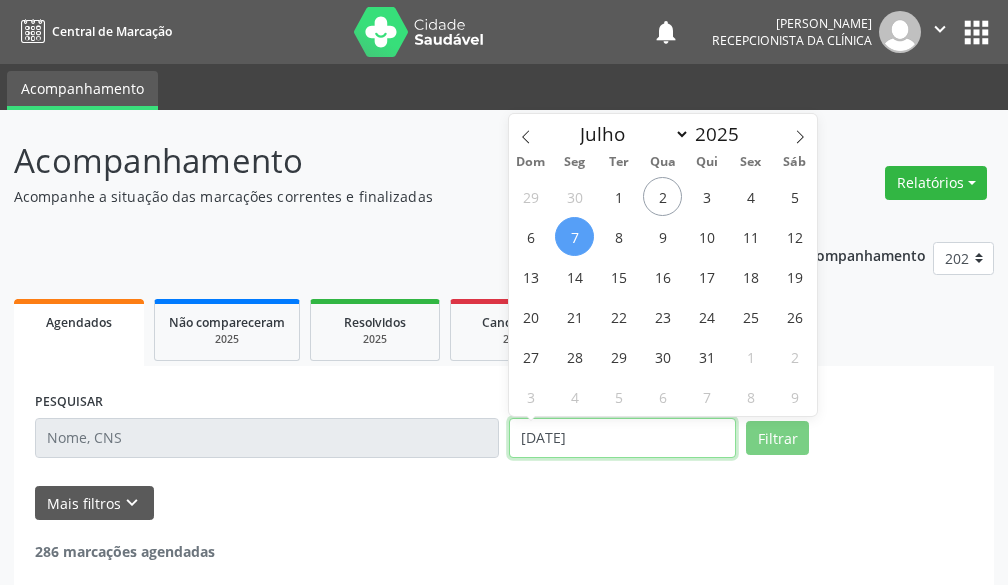 click on "[DATE]" at bounding box center [622, 438] 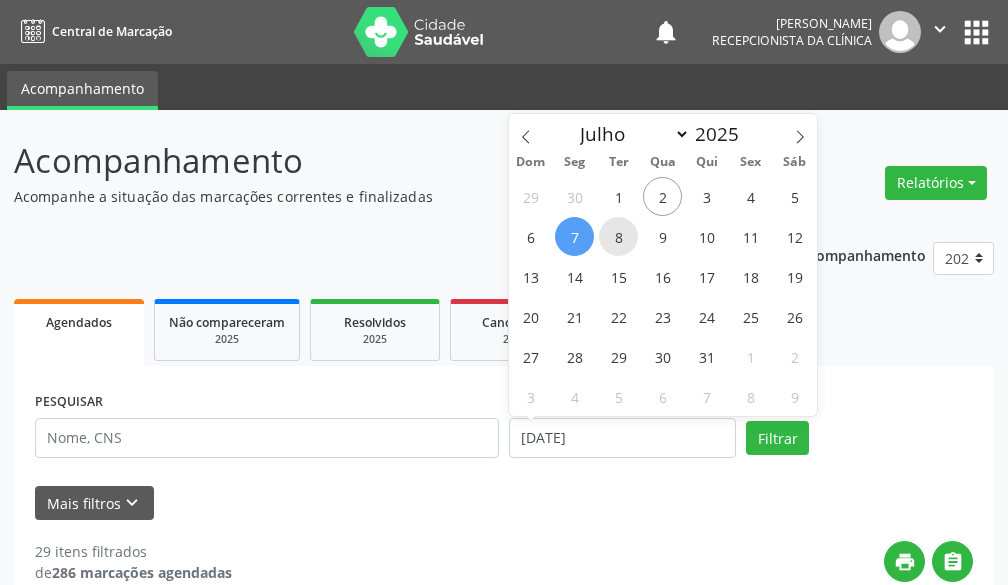 click on "8" at bounding box center (618, 236) 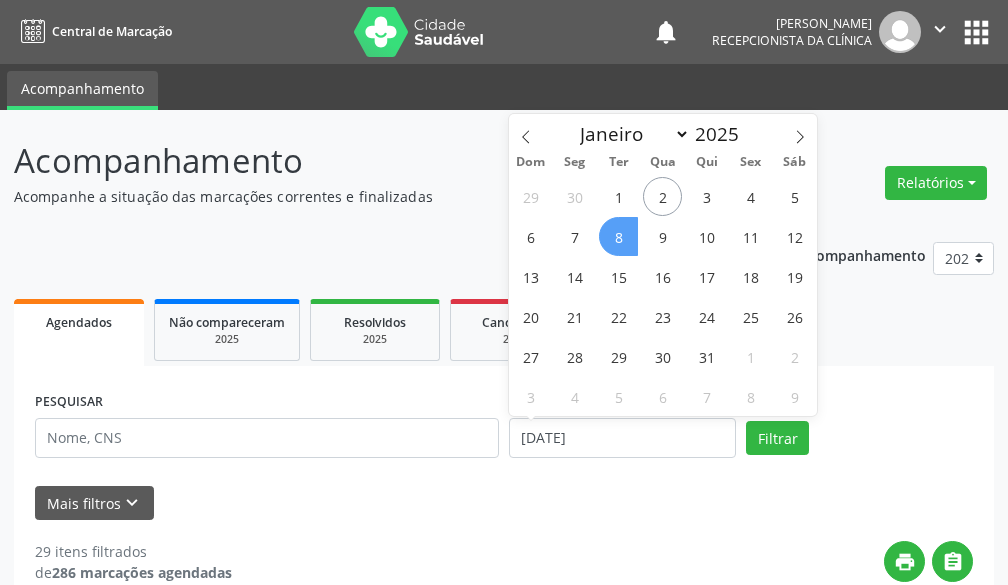 click on "8" at bounding box center (618, 236) 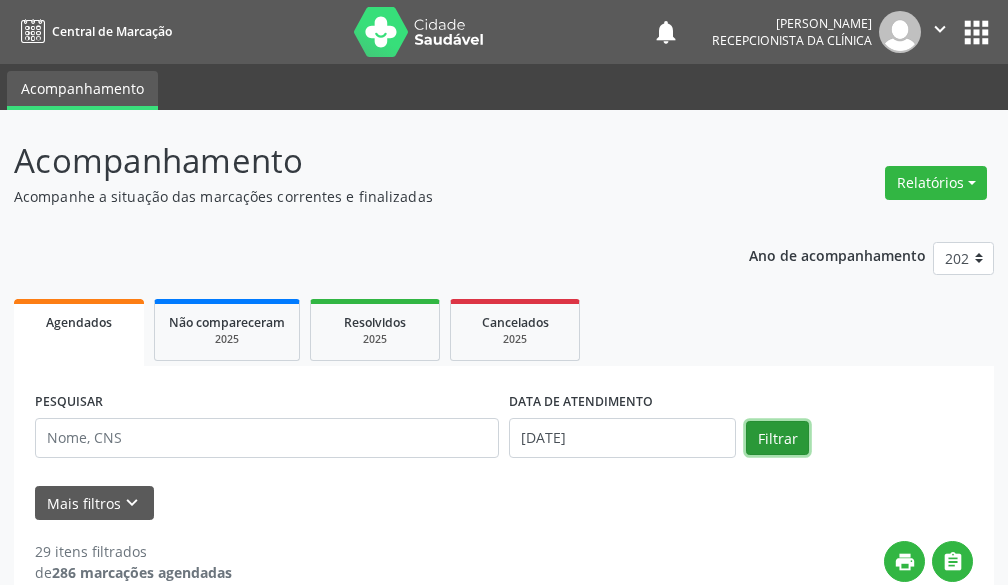 click on "Filtrar" at bounding box center (777, 438) 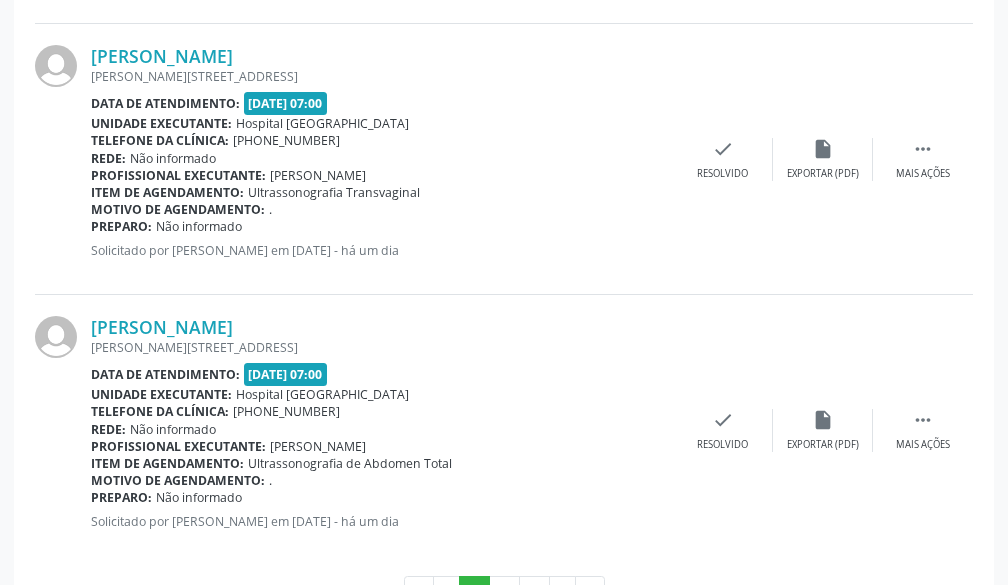 scroll, scrollTop: 4171, scrollLeft: 0, axis: vertical 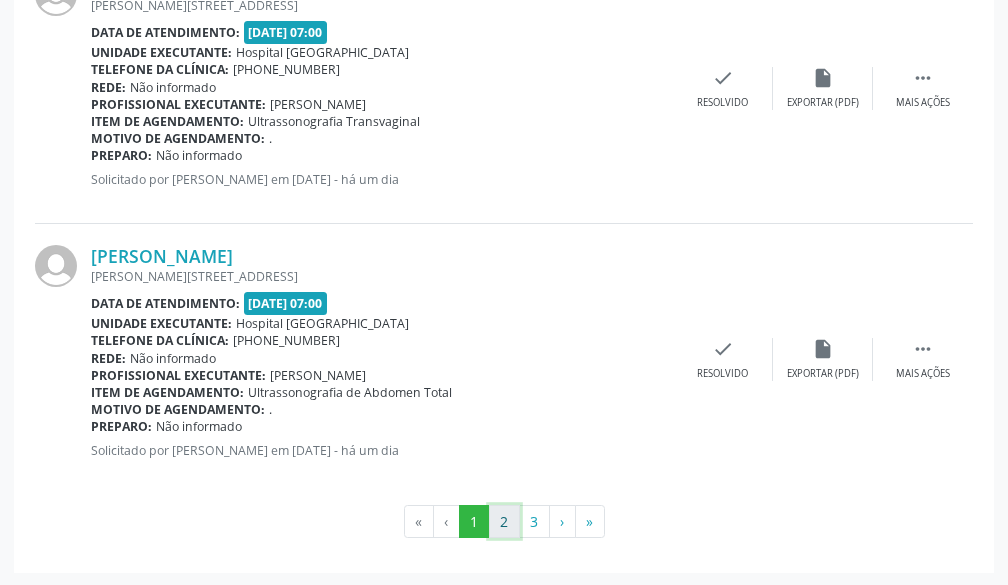 click on "2" at bounding box center (504, 522) 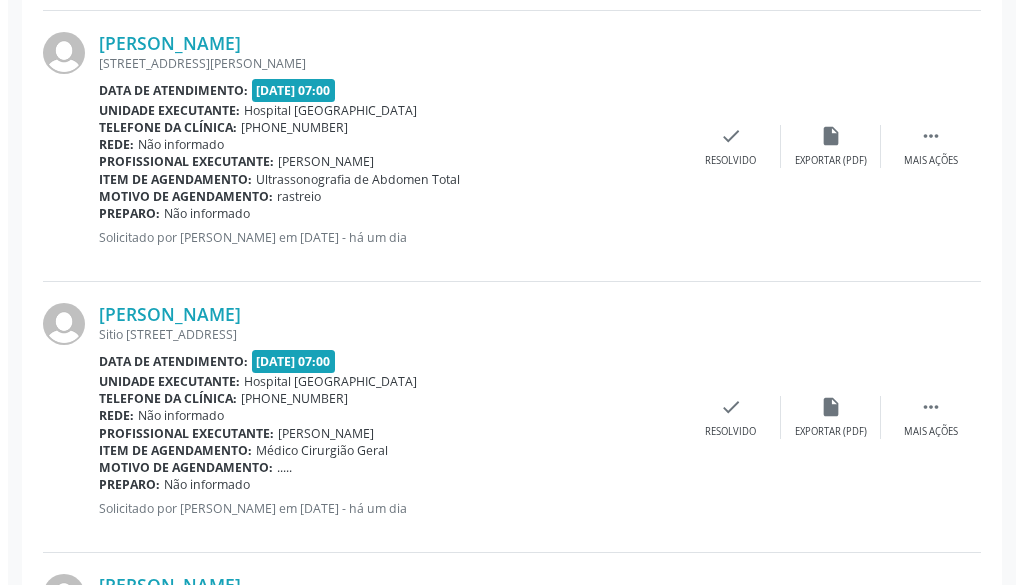scroll, scrollTop: 3600, scrollLeft: 0, axis: vertical 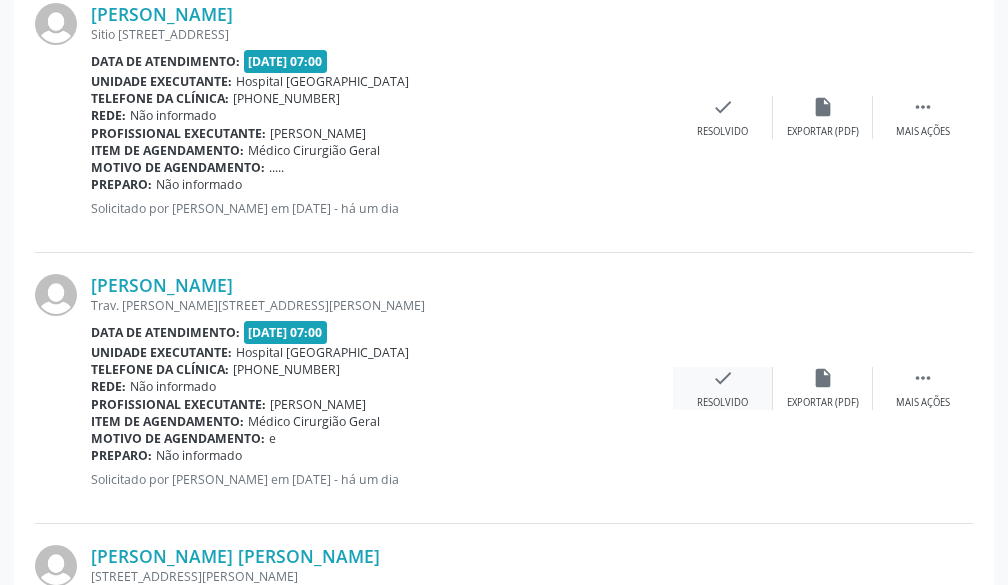 click on "check" at bounding box center (723, 378) 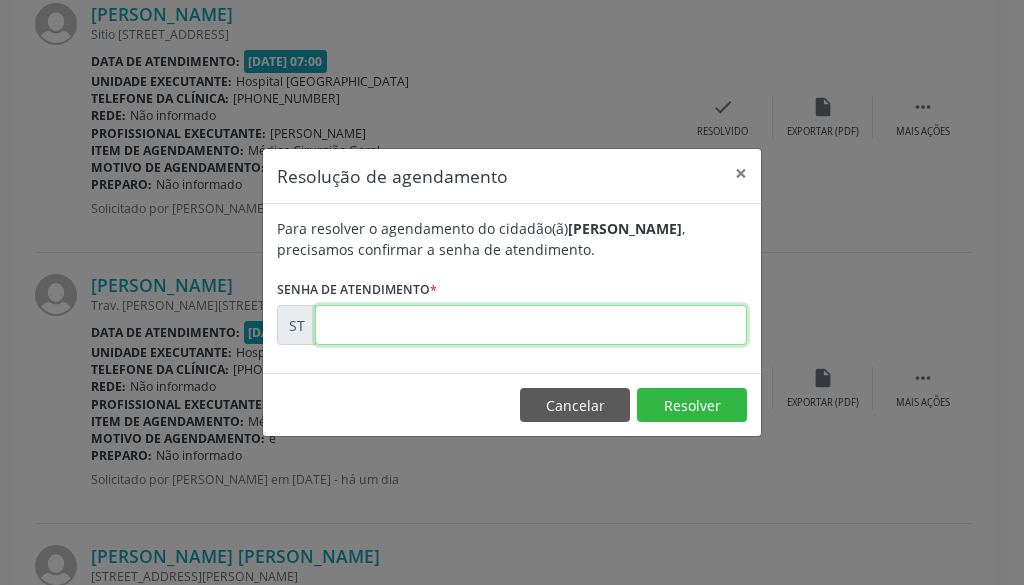 click at bounding box center (531, 325) 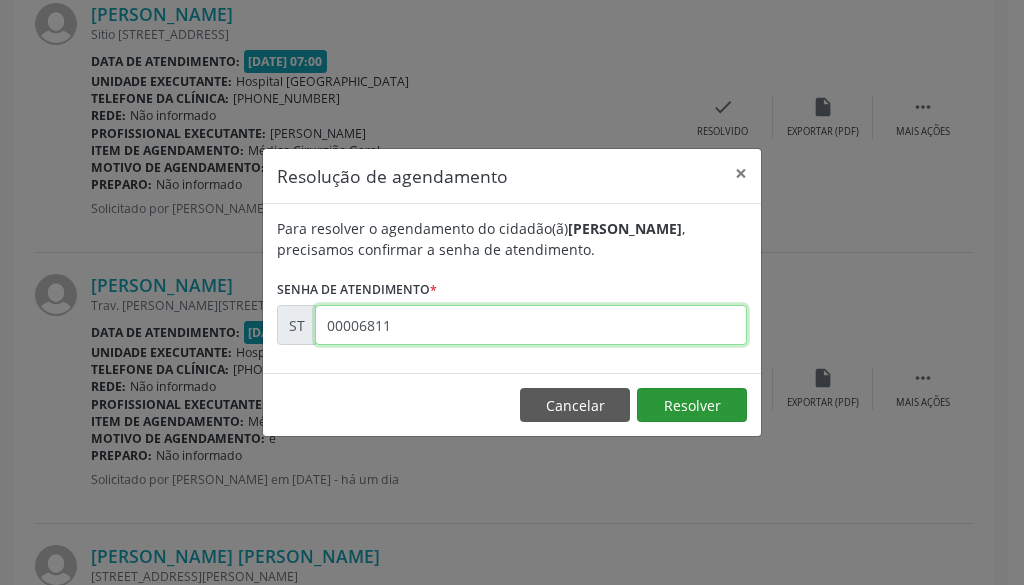 type on "00006811" 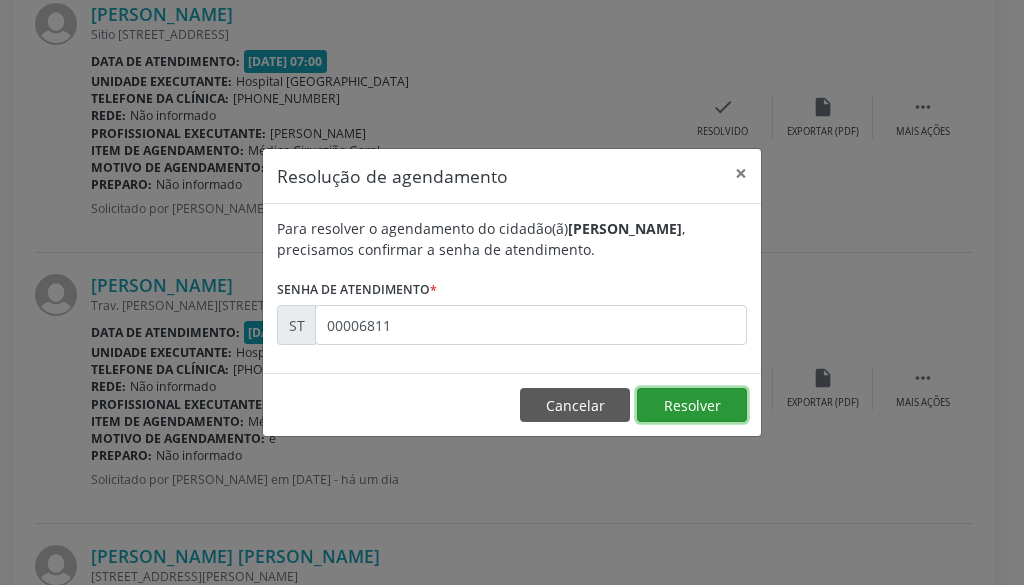 click on "Resolver" at bounding box center [692, 405] 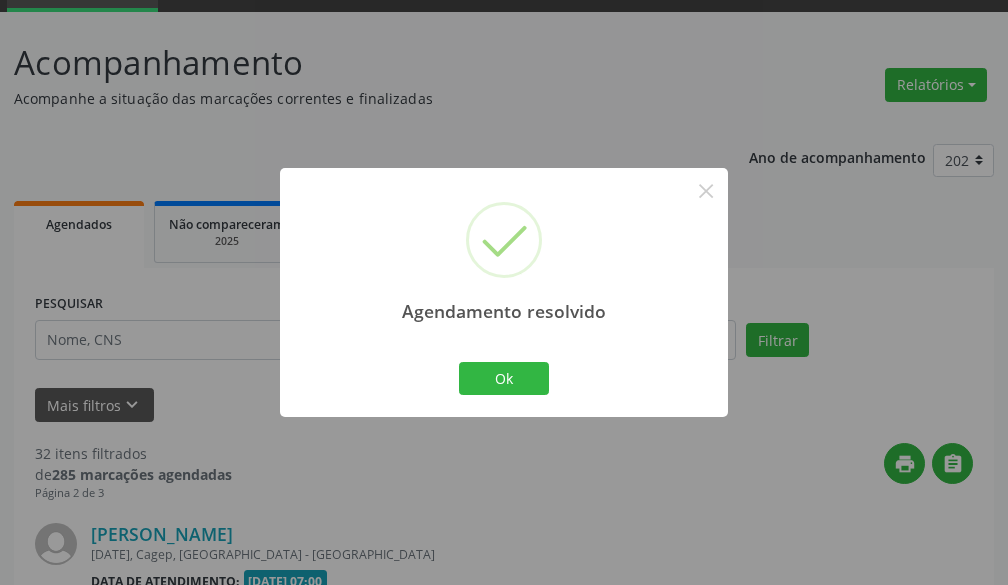 scroll, scrollTop: 3600, scrollLeft: 0, axis: vertical 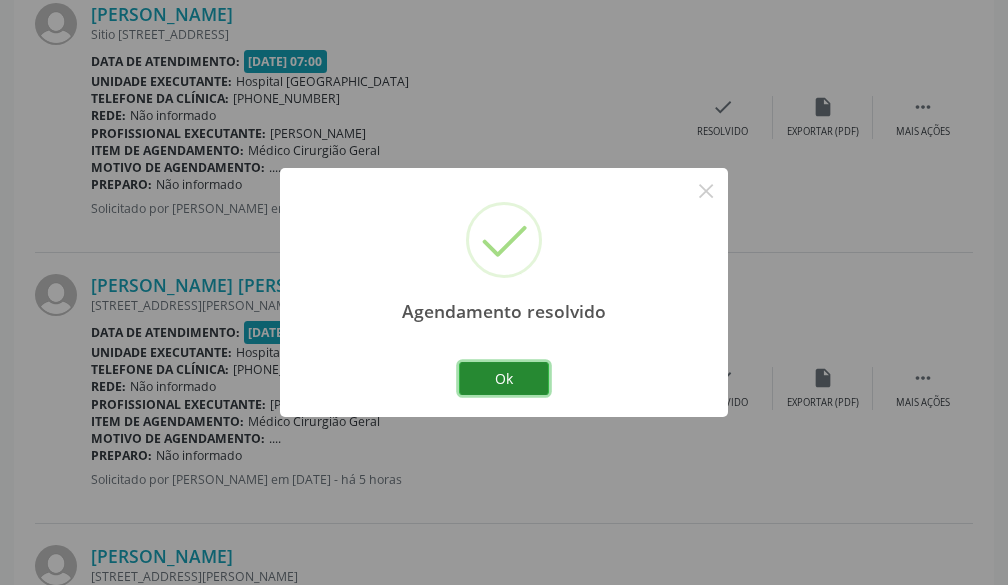 click on "Ok" at bounding box center (504, 379) 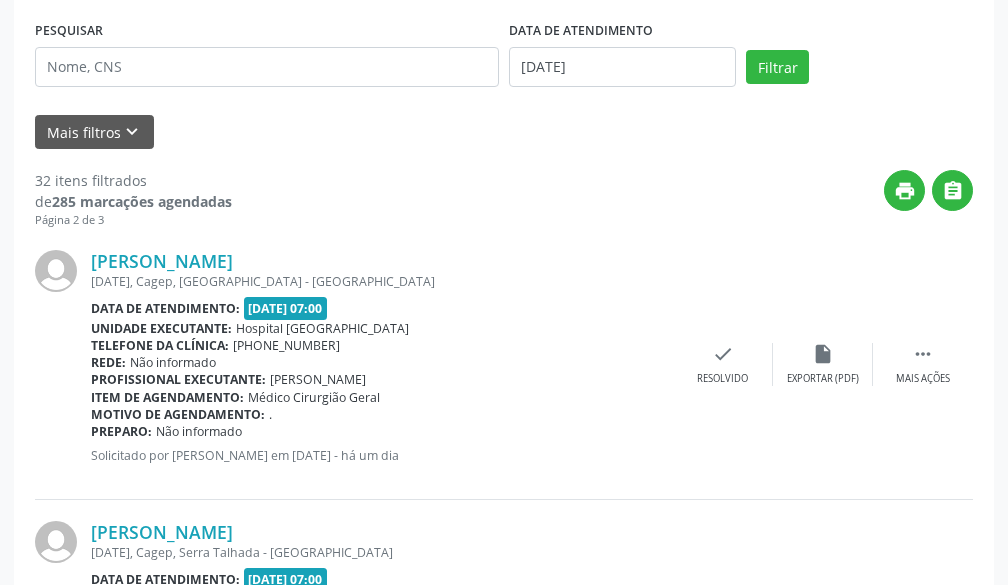 scroll, scrollTop: 0, scrollLeft: 0, axis: both 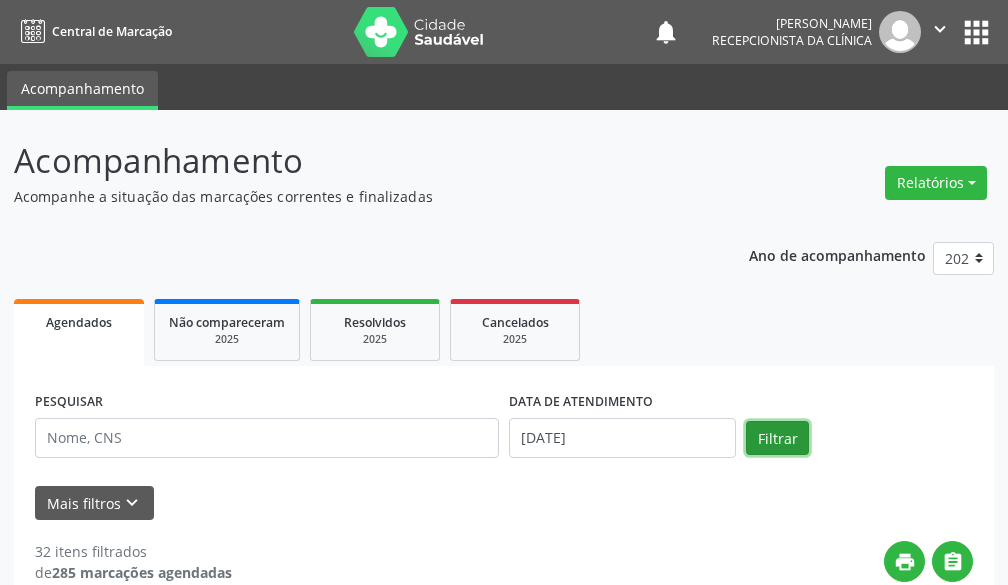 click on "Filtrar" at bounding box center (777, 438) 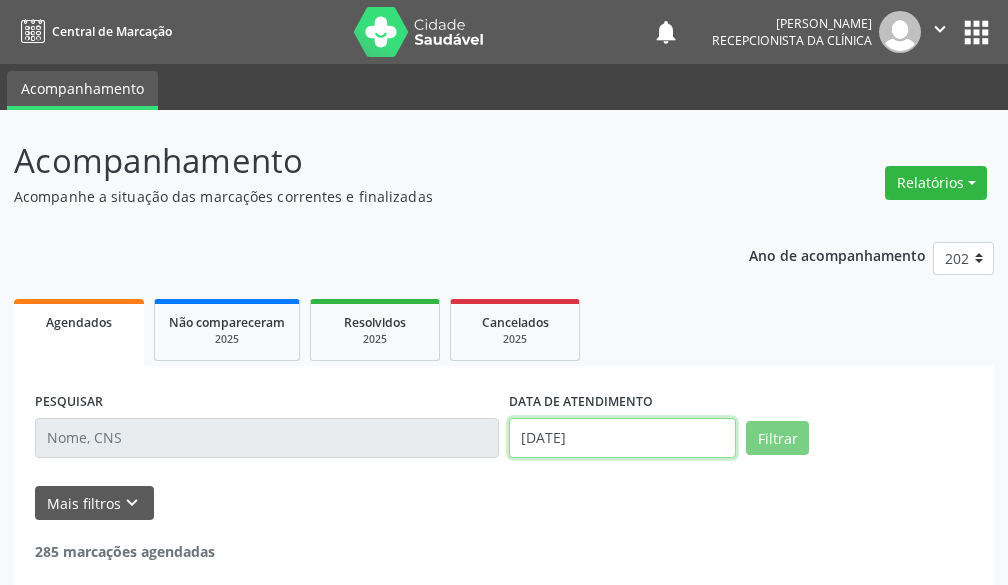 click on "[DATE]" at bounding box center (622, 438) 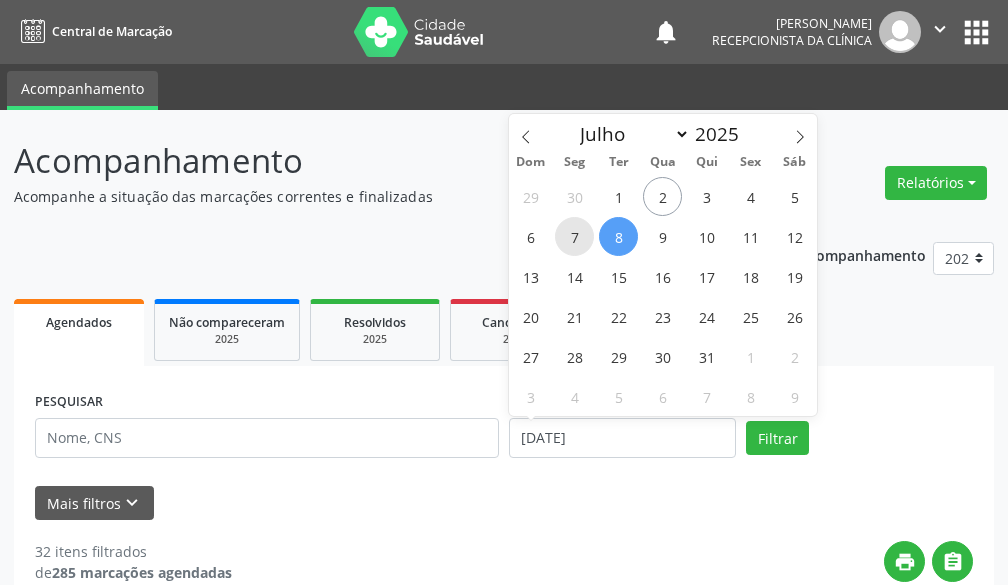 click on "7" at bounding box center (574, 236) 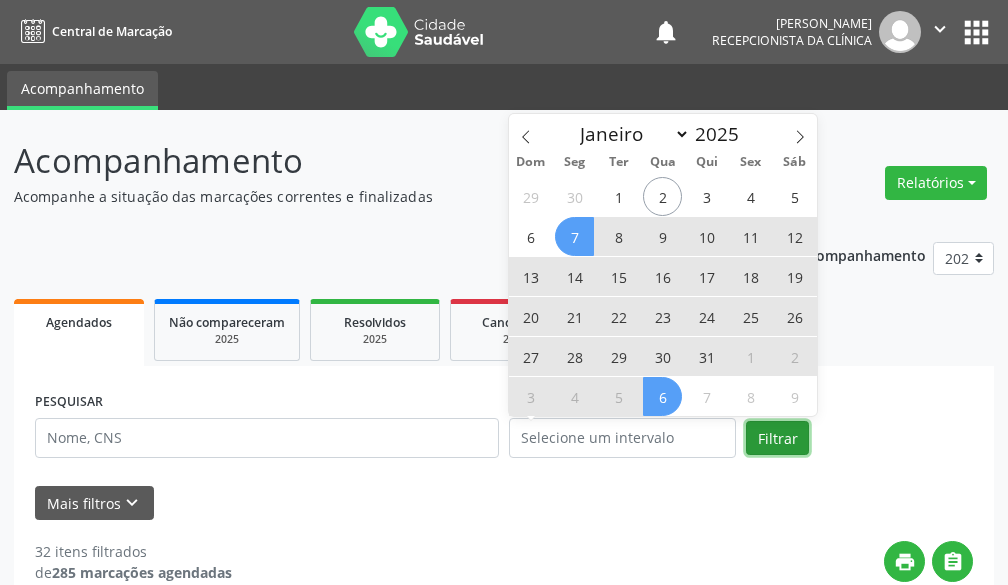 click on "Filtrar" at bounding box center [777, 438] 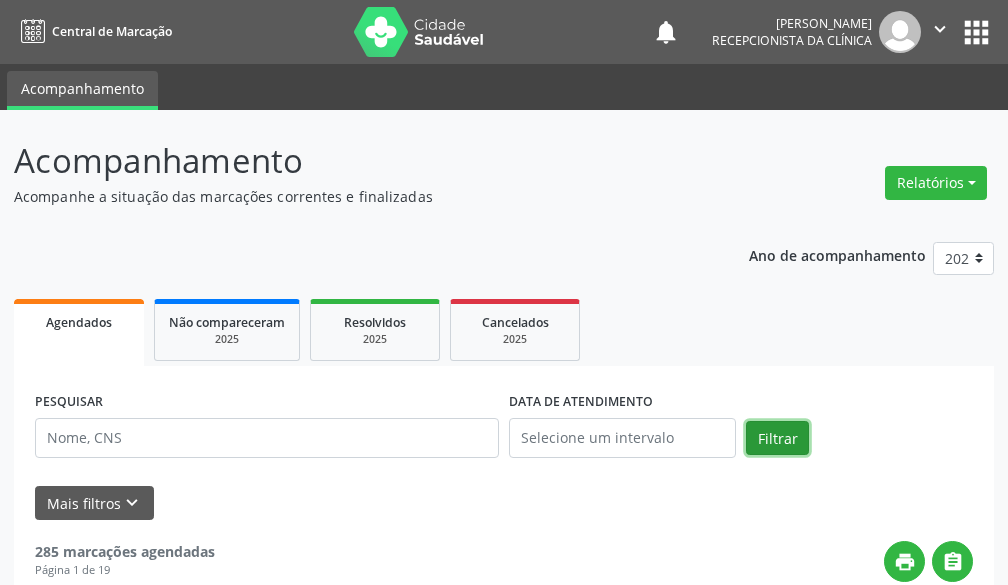 click on "Filtrar" at bounding box center [777, 438] 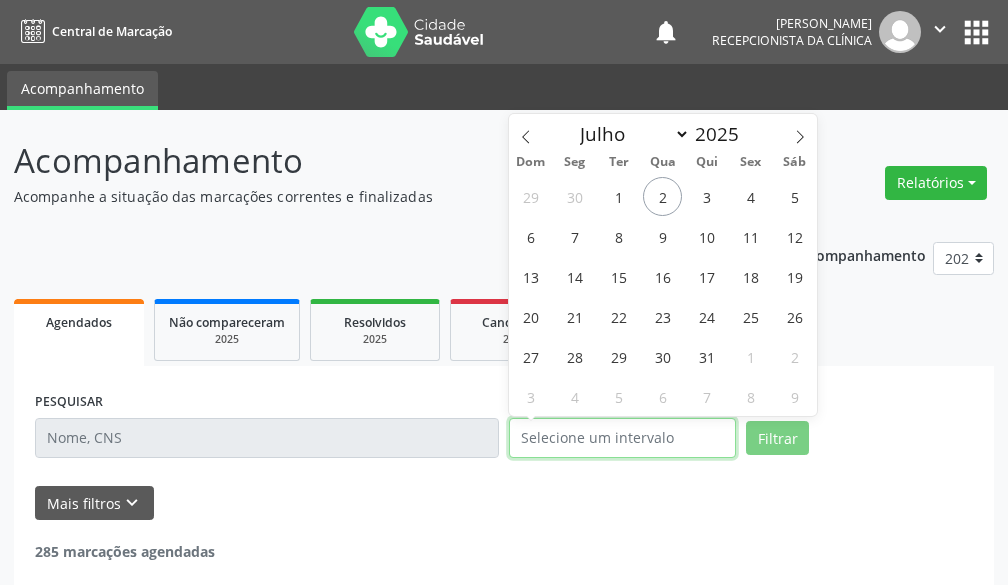 click at bounding box center (622, 438) 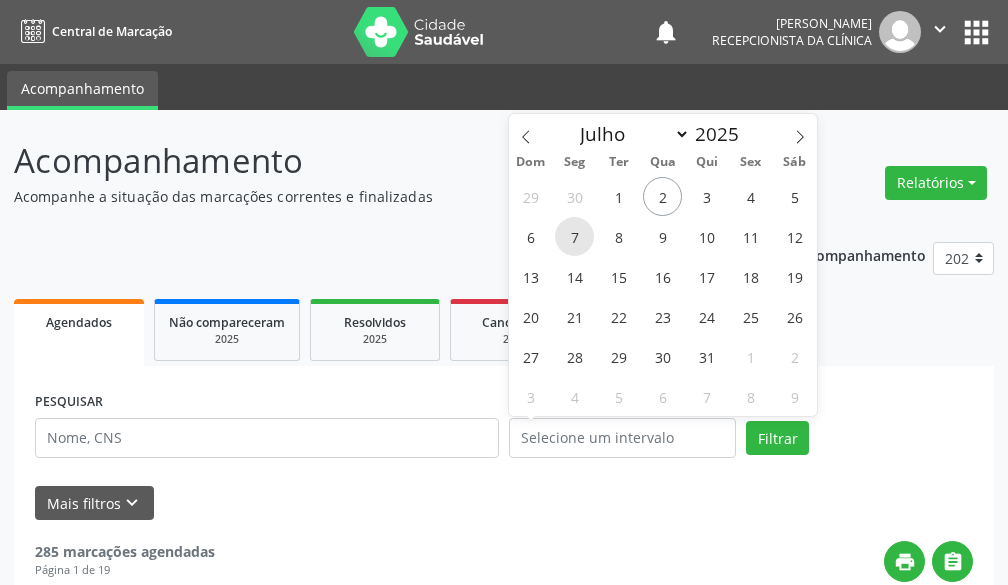 click on "7" at bounding box center [574, 236] 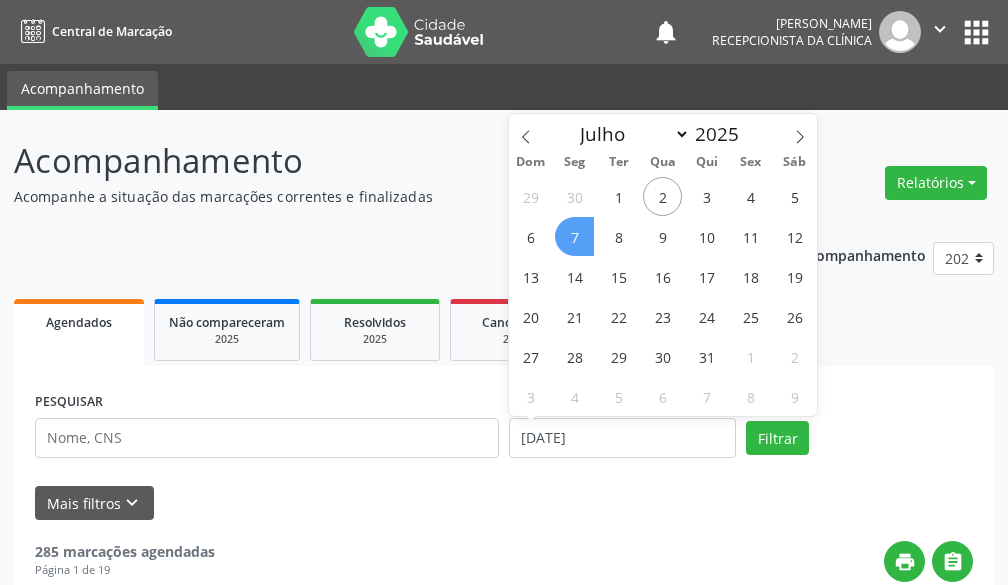 click on "7" at bounding box center [574, 236] 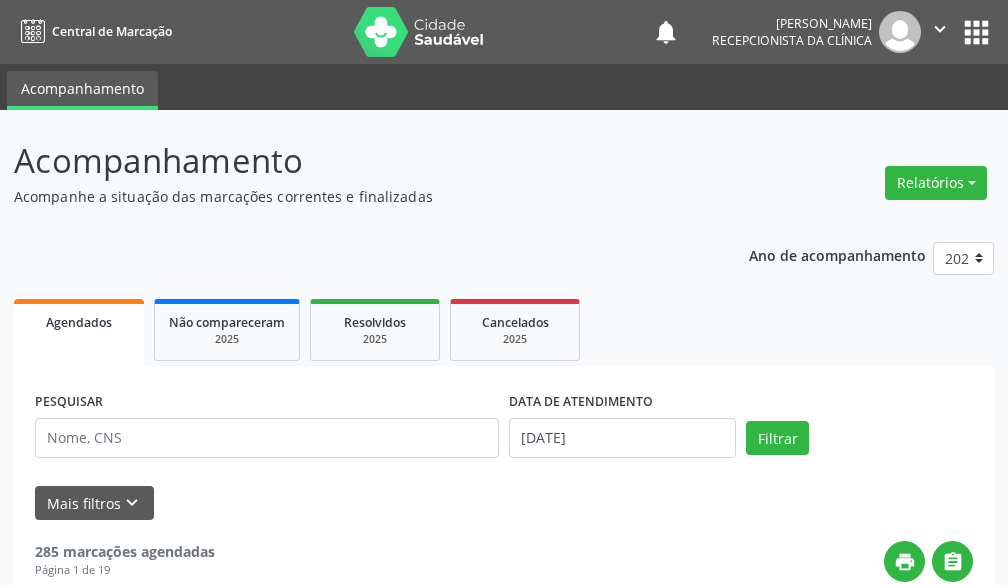 click on "Ano de acompanhamento
2025 2024   Agendados   Não compareceram
2025
Resolvidos
2025
Cancelados
2025
PESQUISAR
DATA DE ATENDIMENTO
[DATE]
Filtrar
UNIDADE DE REFERÊNCIA
Selecione uma UBS
Todas as UBS   Usf do Mutirao   Usf Cohab   Usf Caicarinha da Penha Tauapiranga   Posto de Saude [PERSON_NAME]   Usf Borborema   Usf Bom Jesus I   Usf Ipsep   Usf Sao Cristovao   Usf Santa [PERSON_NAME]   Usf Cagep   Usf Caxixola   Usf Bom Jesus II   Usf Malhada Cortada   Usf [GEOGRAPHIC_DATA]   Usf Varzea Aabb   Usf Ipsep II   Usf Cohab II   Usf Varzinha   Usf Ipa Faz [GEOGRAPHIC_DATA] I   Usf [GEOGRAPHIC_DATA]   Usf [GEOGRAPHIC_DATA] [GEOGRAPHIC_DATA]   Posto de Saude Logradouro   Posto de Saude [GEOGRAPHIC_DATA]   Posto de Saude de Juazeirinho   Central Regional de Rede de Frio [GEOGRAPHIC_DATA] [PERSON_NAME][GEOGRAPHIC_DATA] [GEOGRAPHIC_DATA]" at bounding box center [504, 2477] 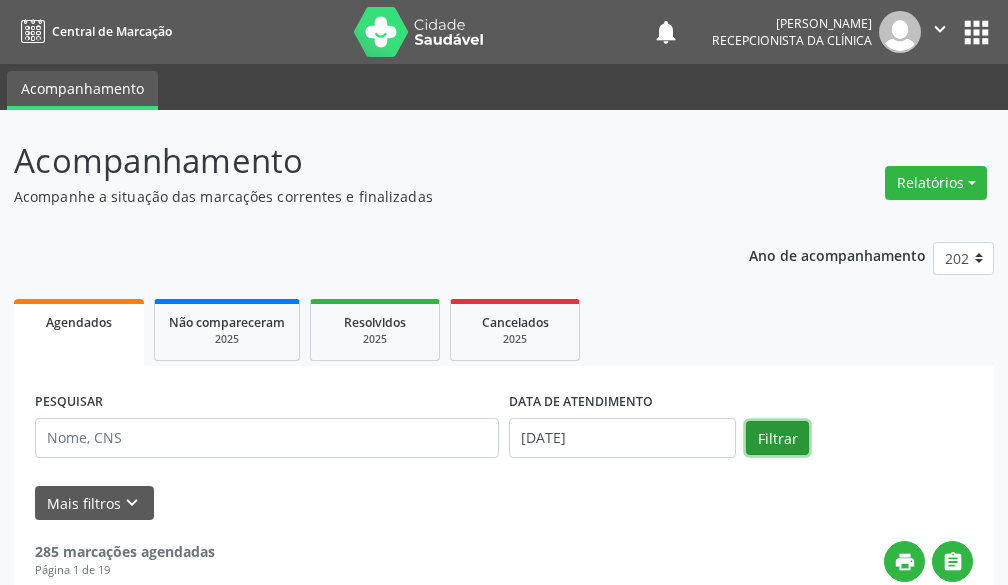 click on "Filtrar" at bounding box center [777, 438] 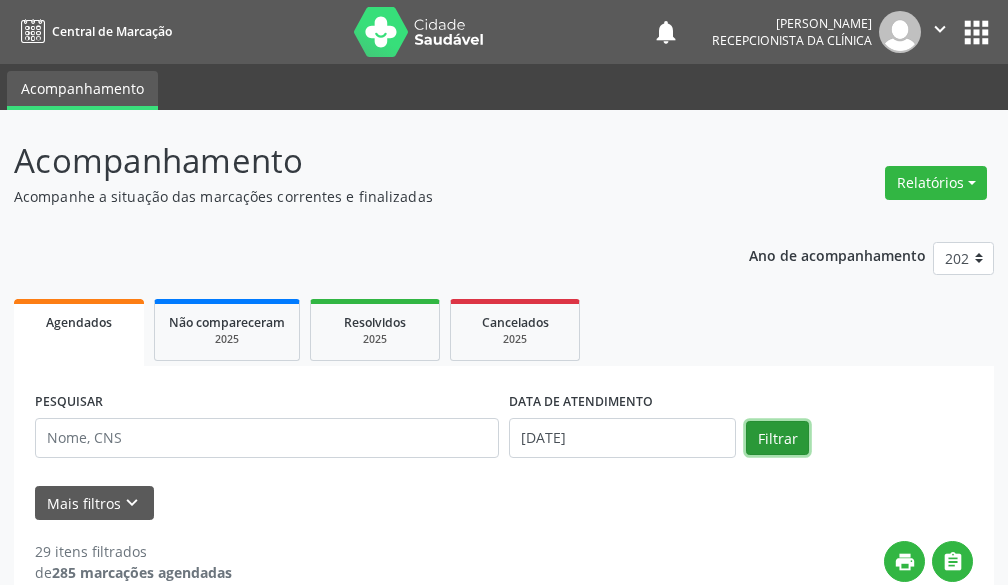 click on "Filtrar" at bounding box center (777, 438) 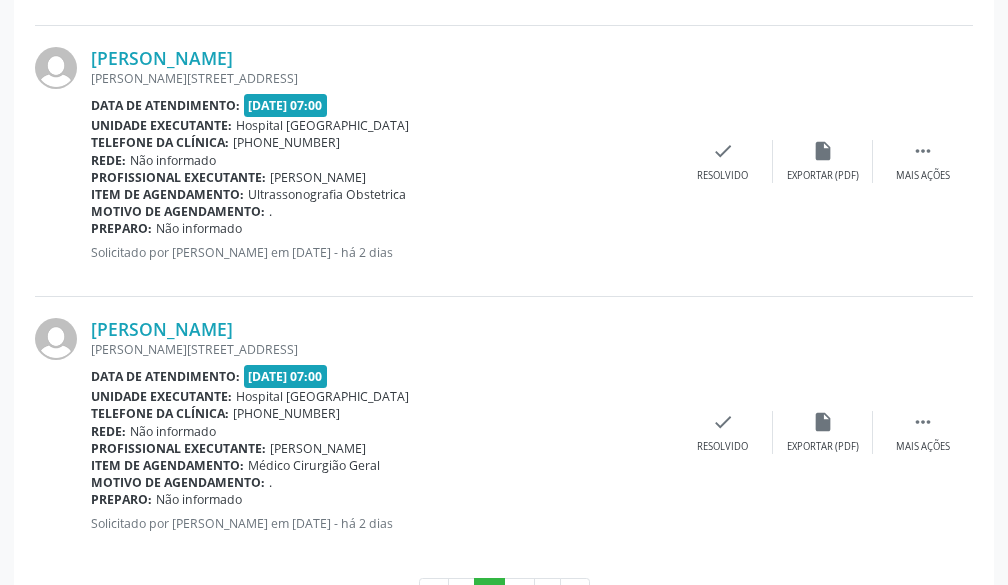 scroll, scrollTop: 4171, scrollLeft: 0, axis: vertical 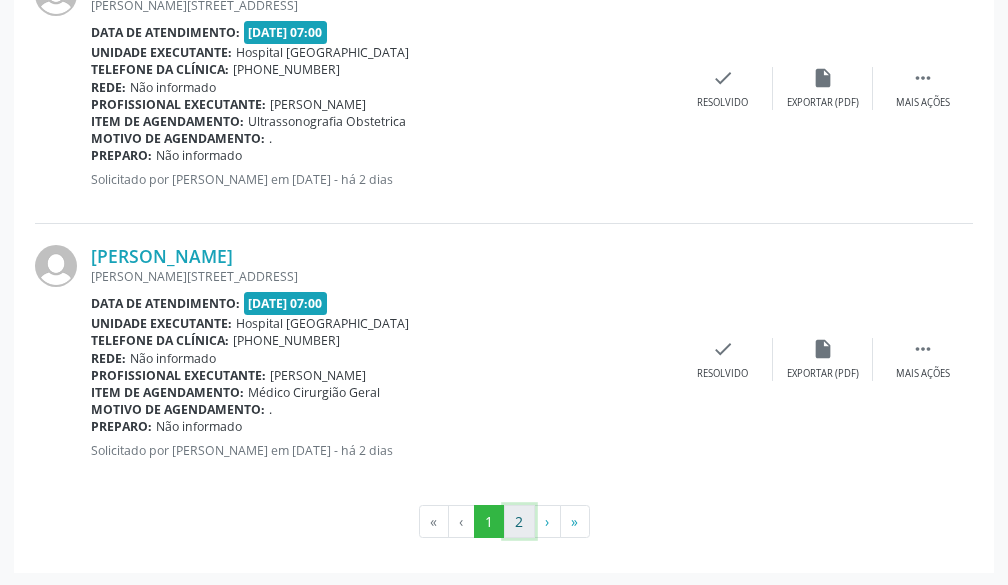 click on "2" at bounding box center [519, 522] 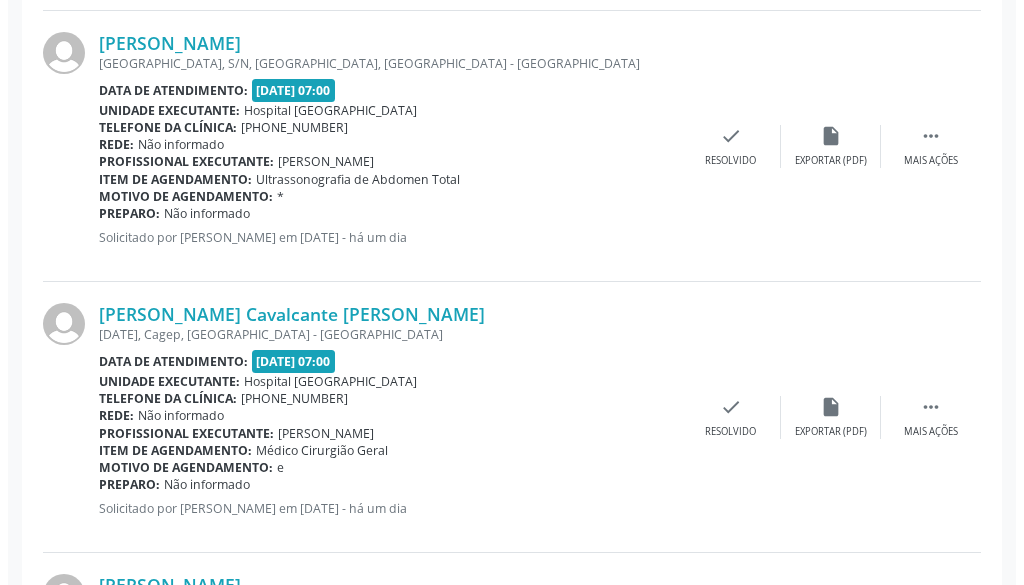 scroll, scrollTop: 3500, scrollLeft: 0, axis: vertical 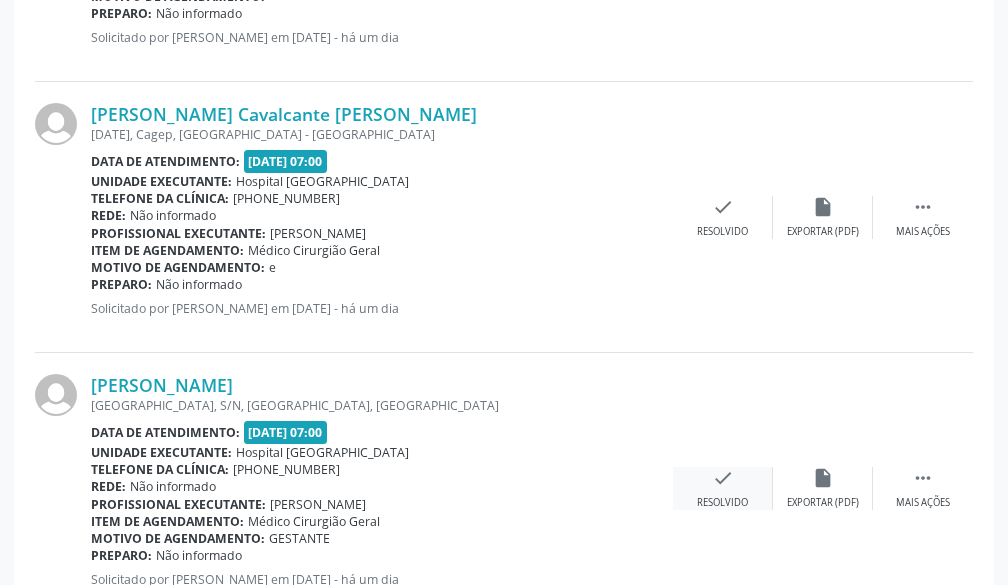 click on "check" at bounding box center [723, 478] 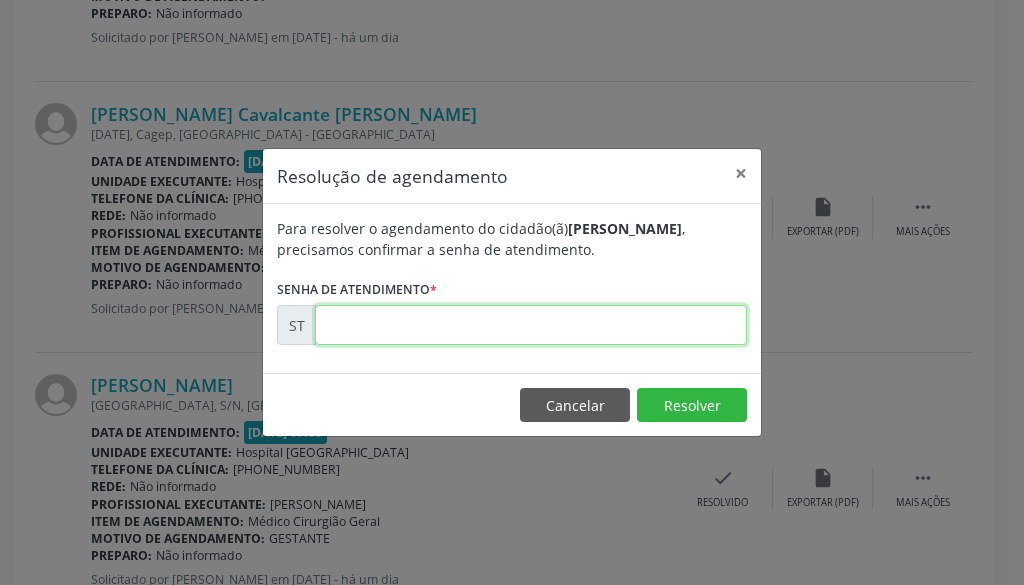 click at bounding box center [531, 325] 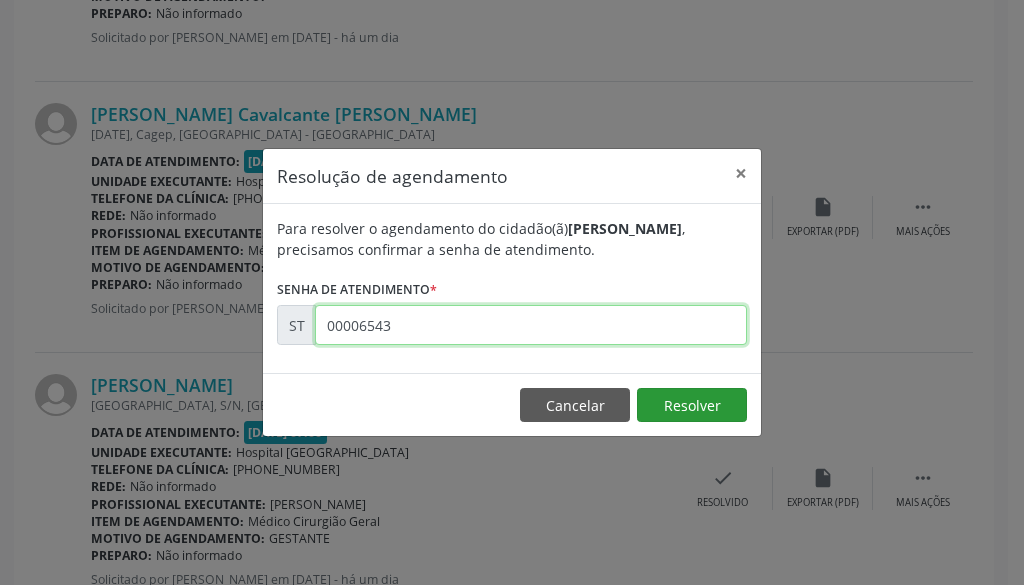 type on "00006543" 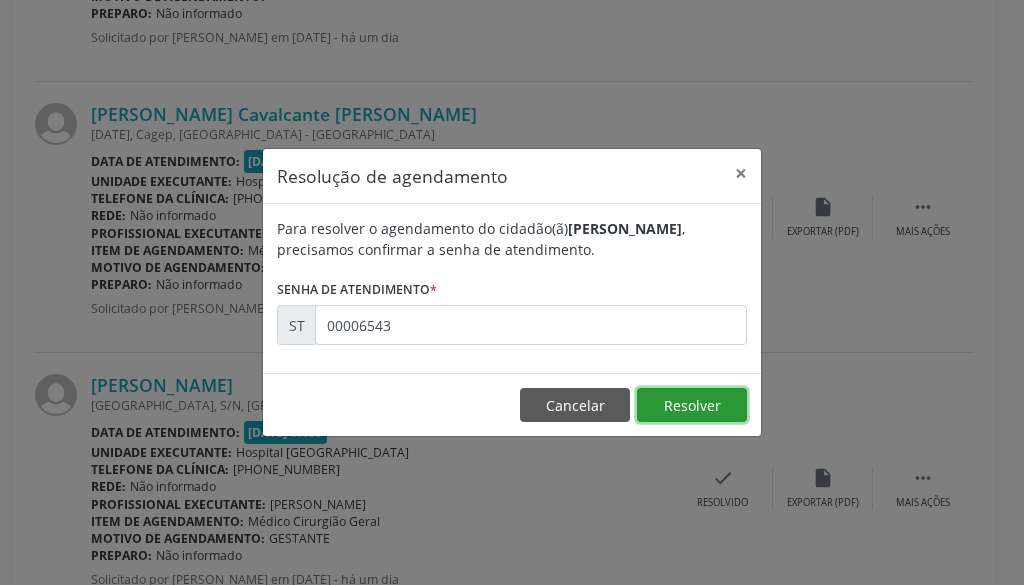 click on "Resolver" at bounding box center [692, 405] 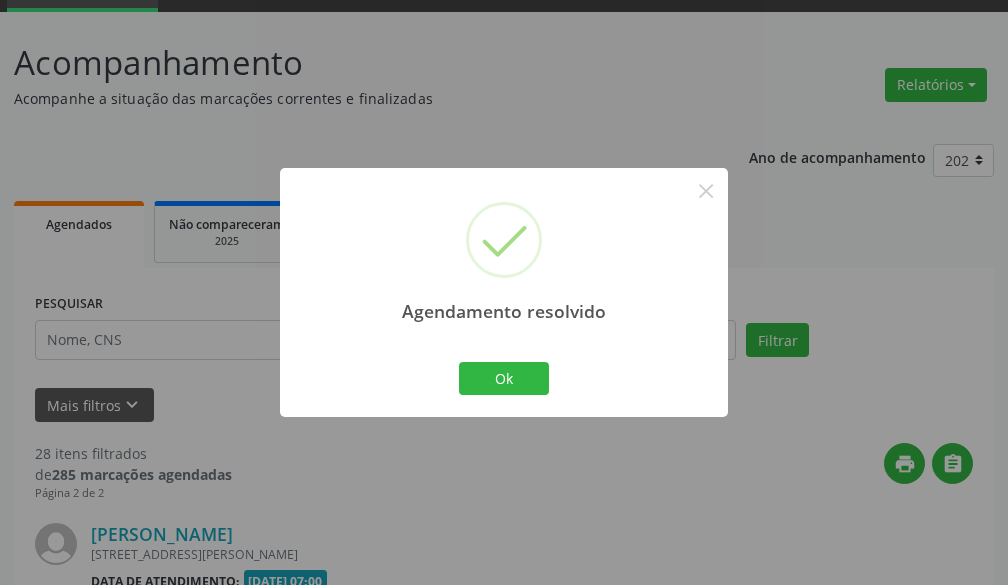 scroll, scrollTop: 3500, scrollLeft: 0, axis: vertical 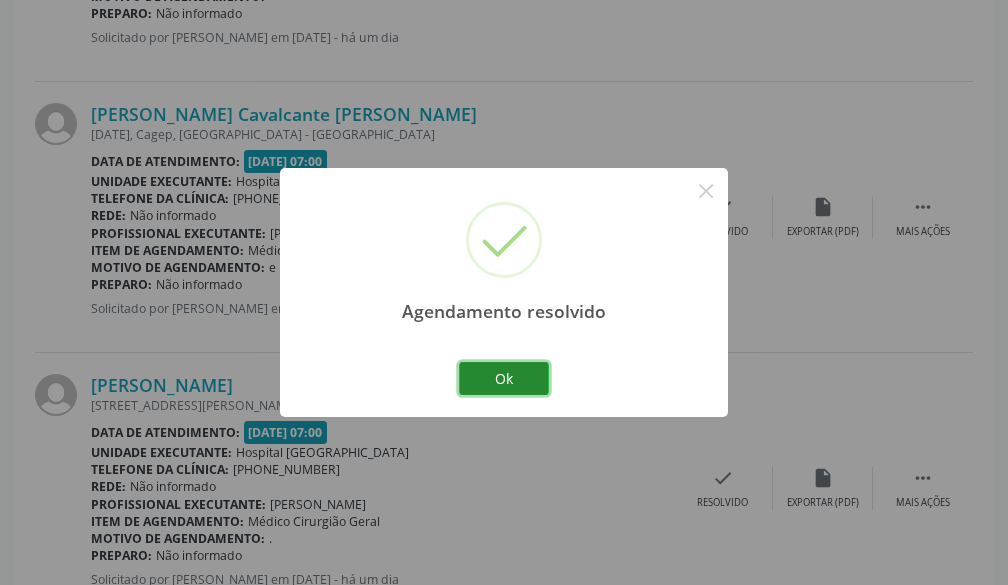 click on "Ok" at bounding box center [504, 379] 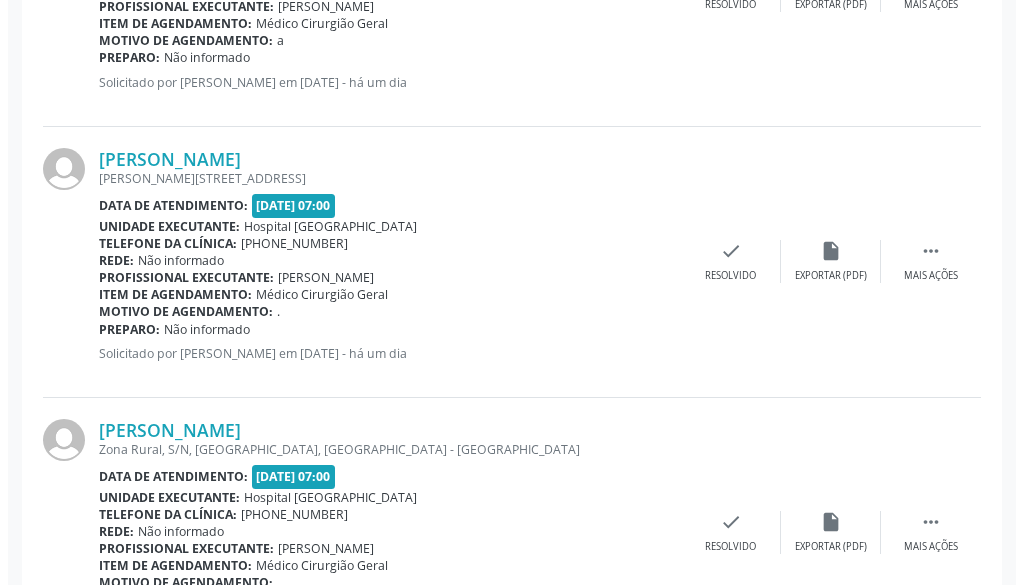 scroll, scrollTop: 2200, scrollLeft: 0, axis: vertical 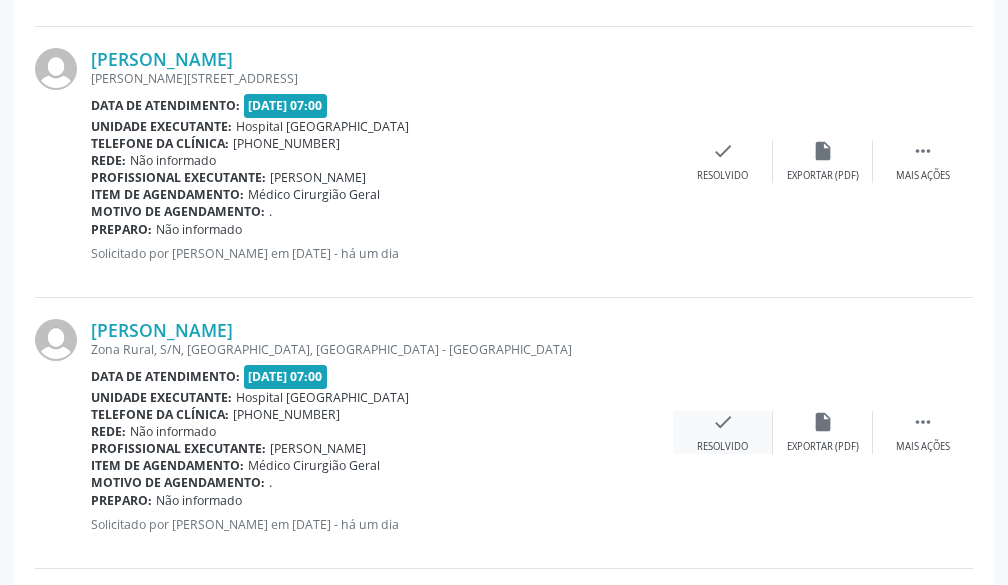 click on "check" at bounding box center (723, 422) 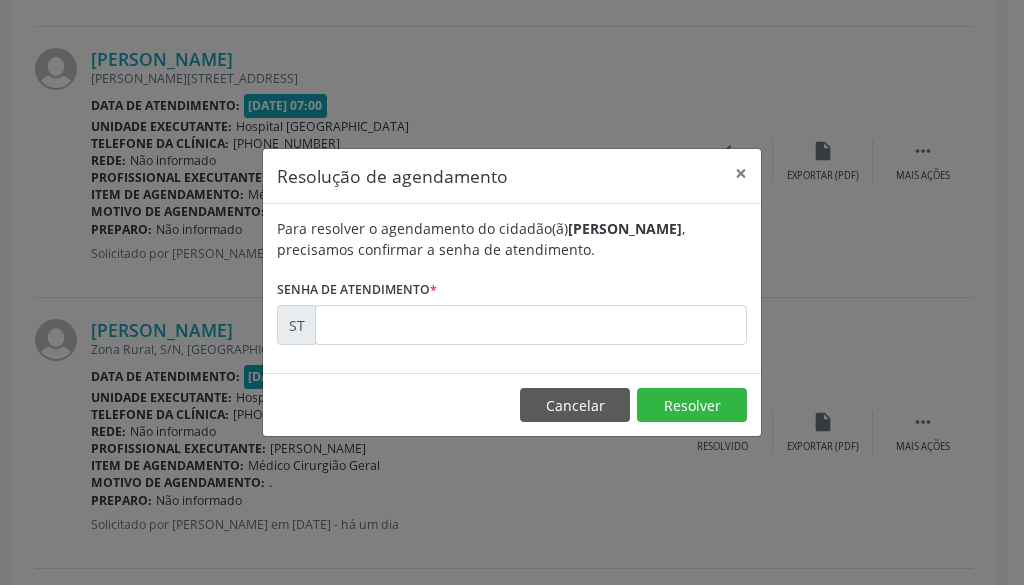 click on "Para resolver o agendamento do cidadão(ã)  [PERSON_NAME] ,
precisamos confirmar a senha de atendimento.
Senha de atendimento
*
ST" at bounding box center [512, 288] 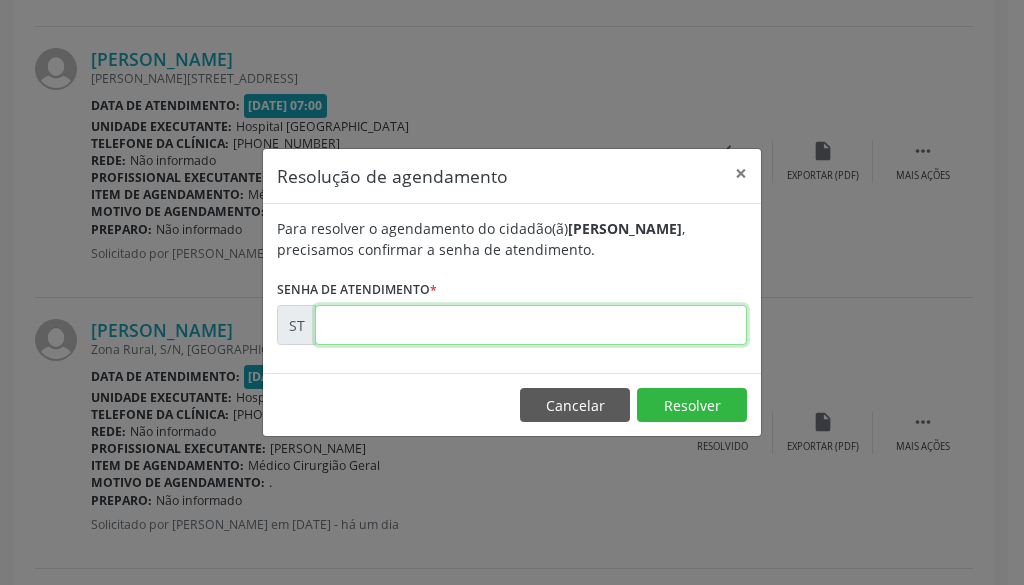 click at bounding box center (531, 325) 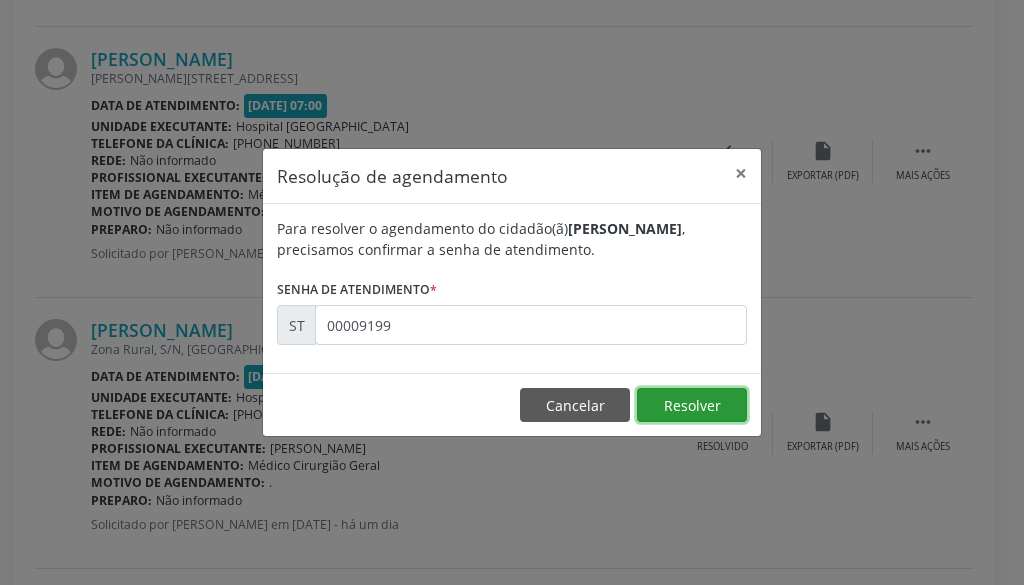 click on "Resolver" at bounding box center (692, 405) 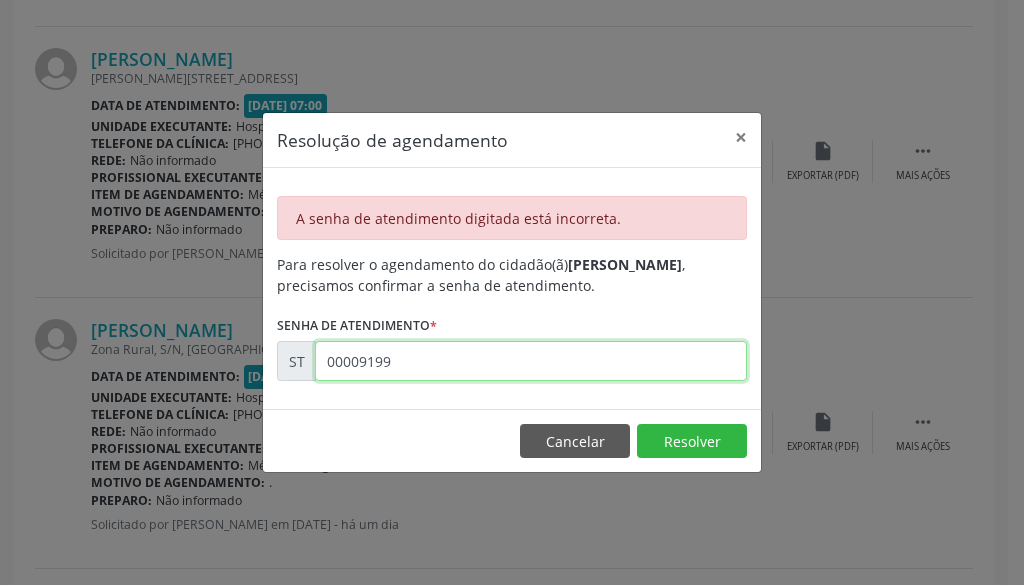 click on "00009199" at bounding box center (531, 361) 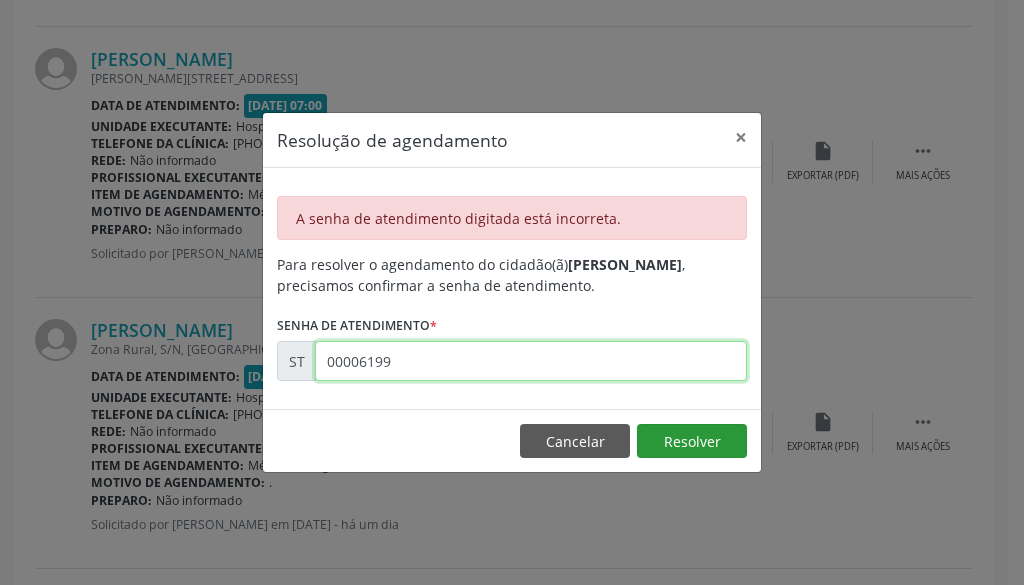 type on "00006199" 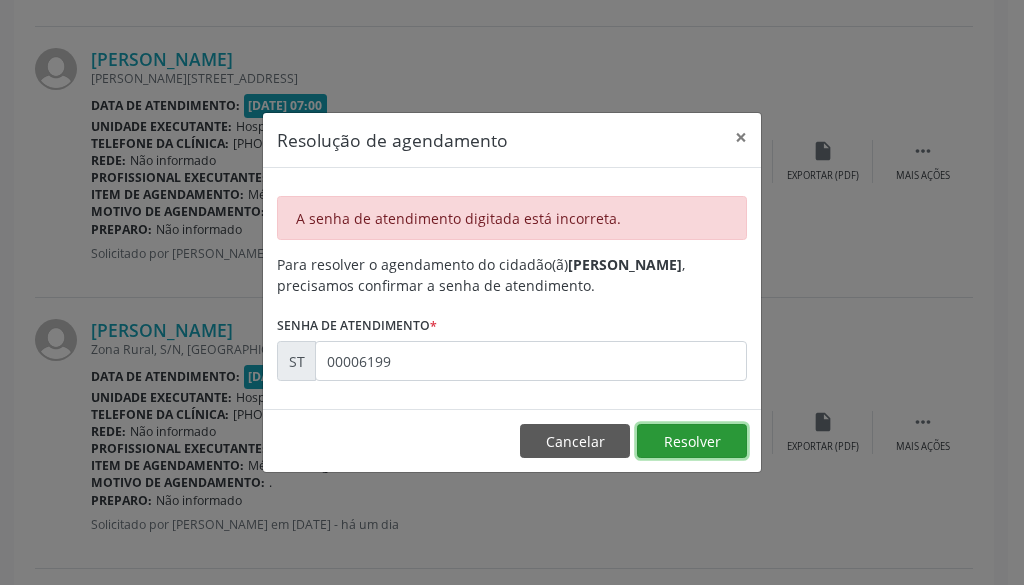 click on "Resolver" at bounding box center (692, 441) 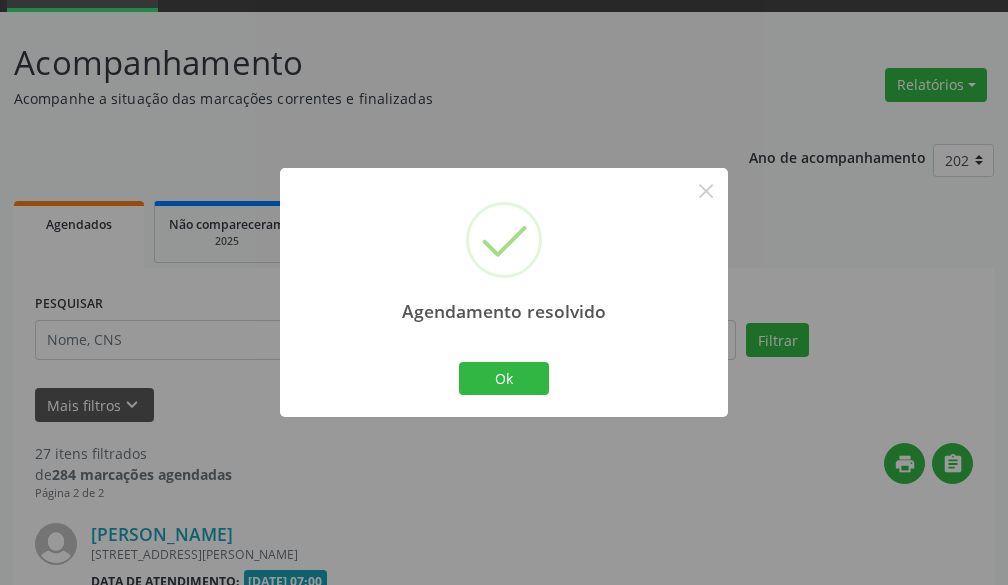 scroll, scrollTop: 2200, scrollLeft: 0, axis: vertical 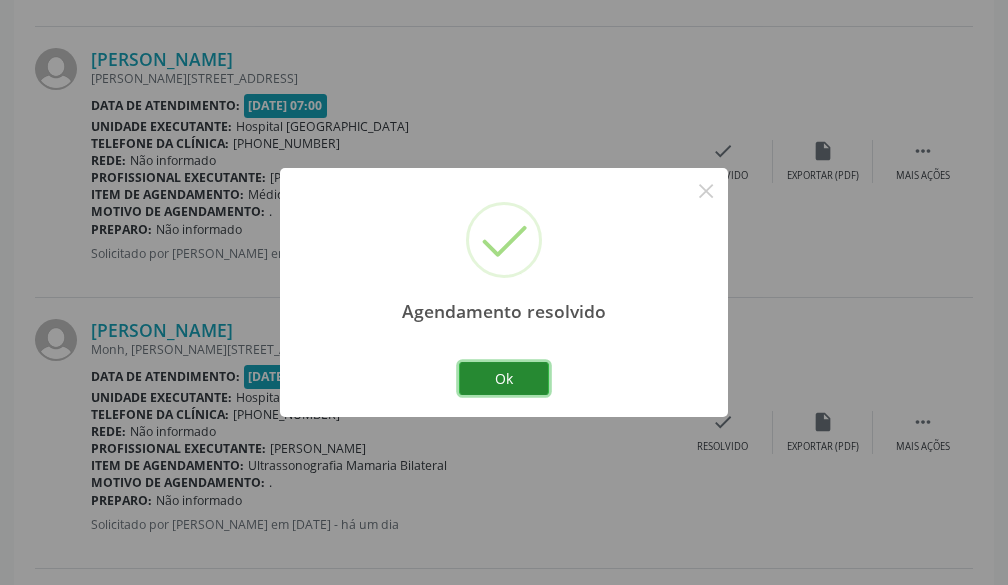 click on "Ok" at bounding box center (504, 379) 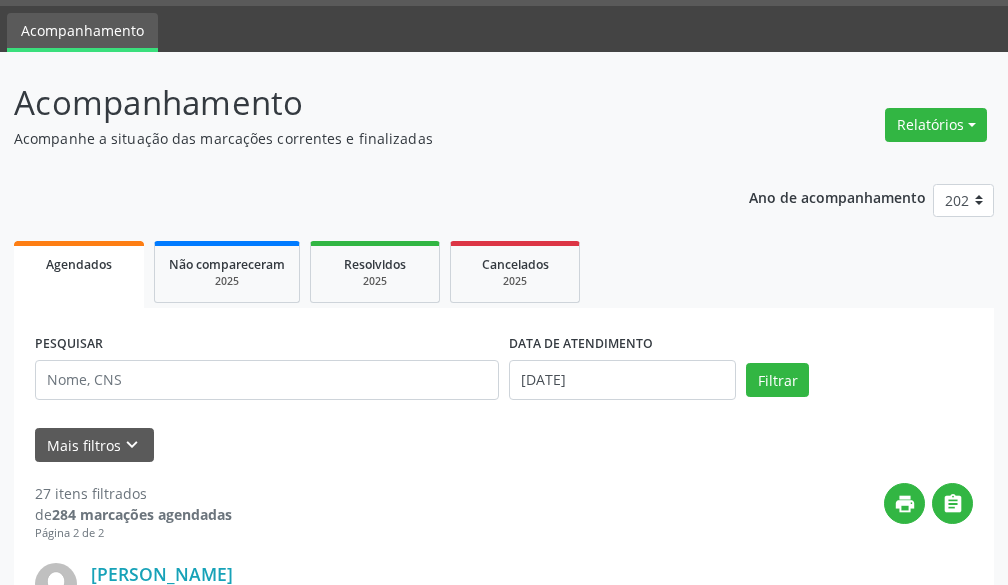 scroll, scrollTop: 0, scrollLeft: 0, axis: both 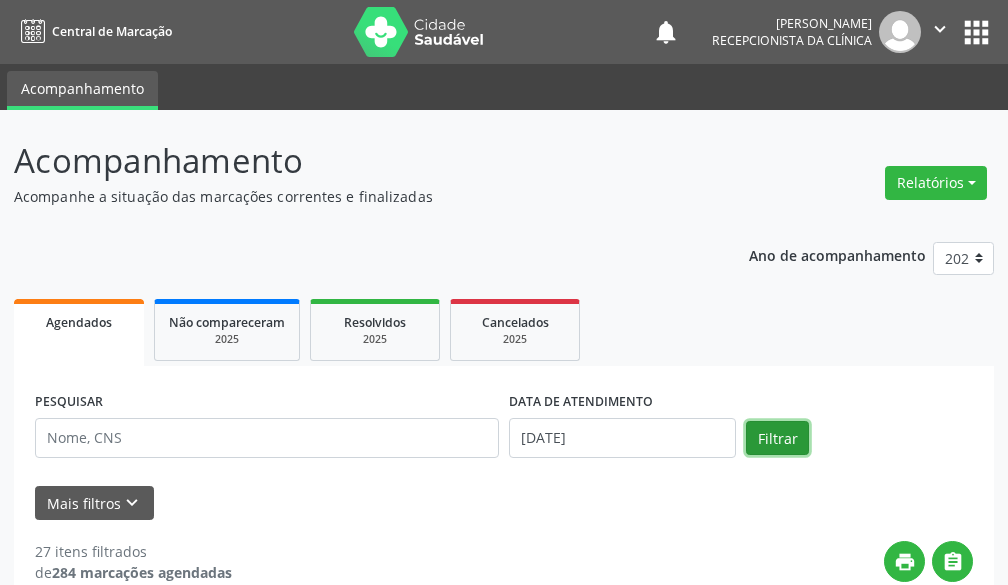 click on "Filtrar" at bounding box center [777, 438] 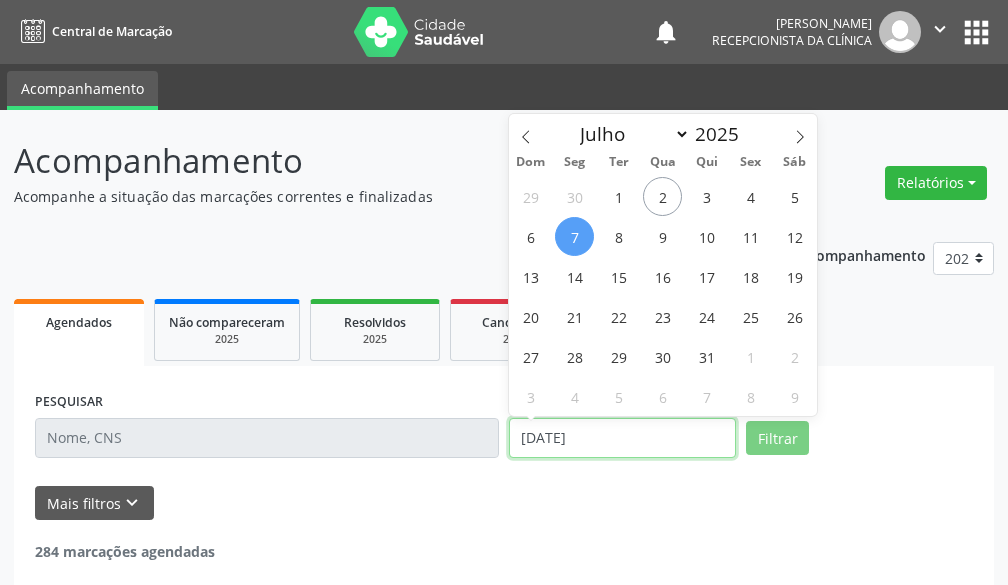 click on "[DATE]" at bounding box center (622, 438) 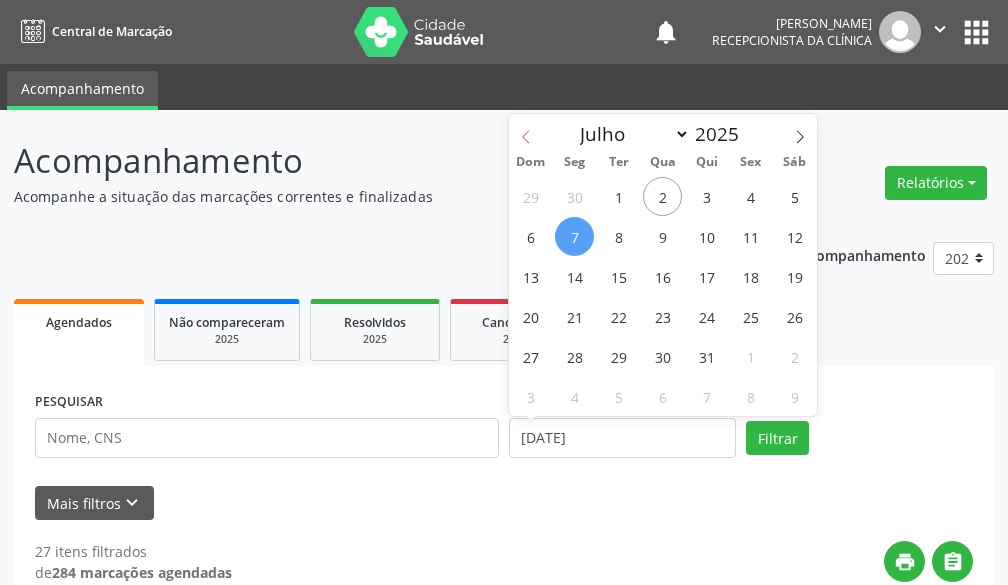 click 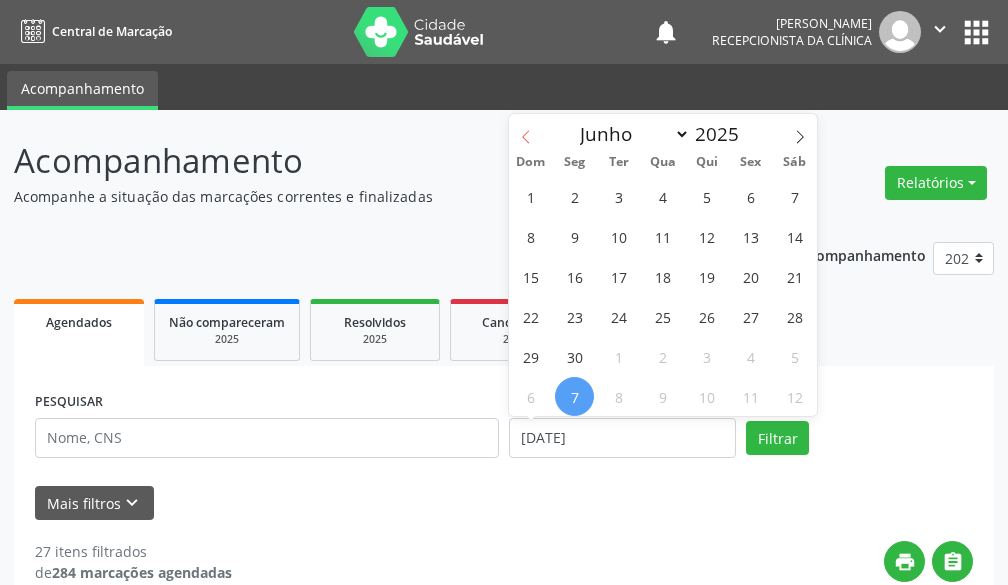 click 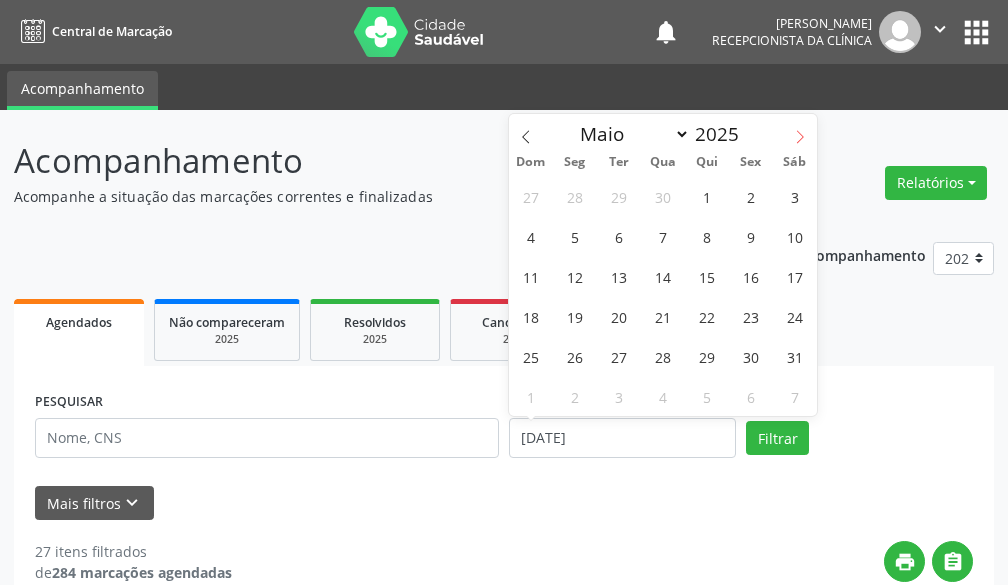 click at bounding box center [800, 131] 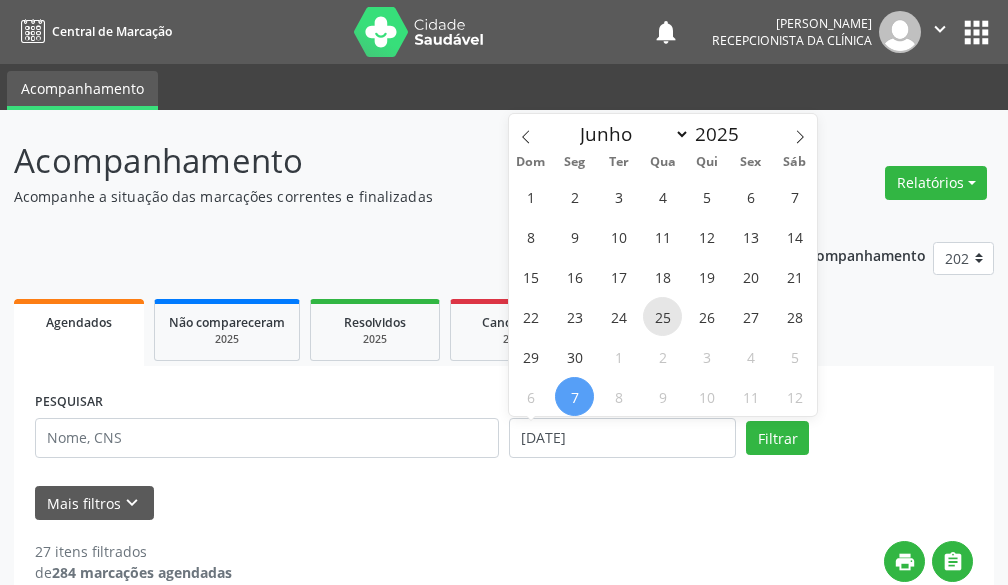click on "25" at bounding box center (662, 316) 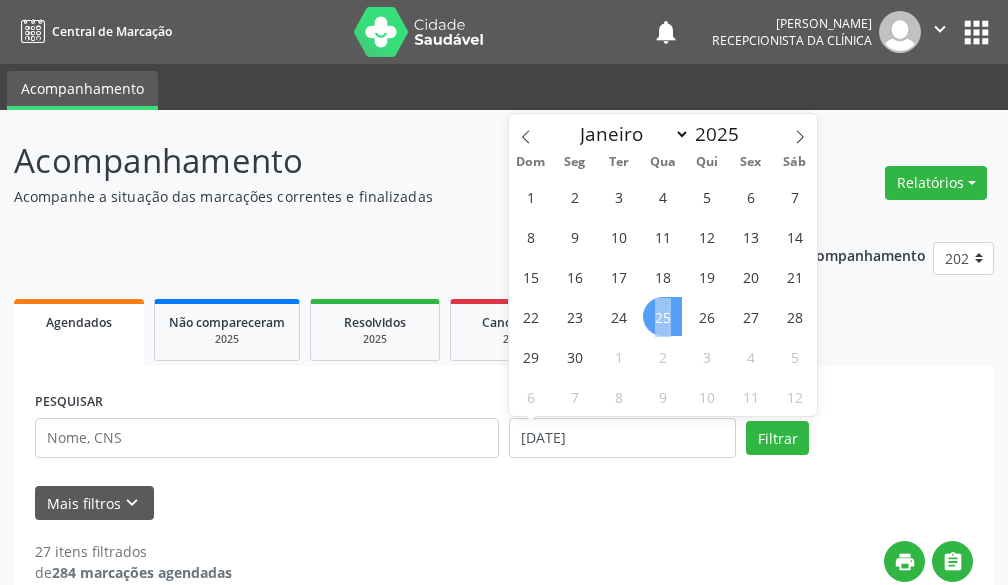 click on "25" at bounding box center (662, 316) 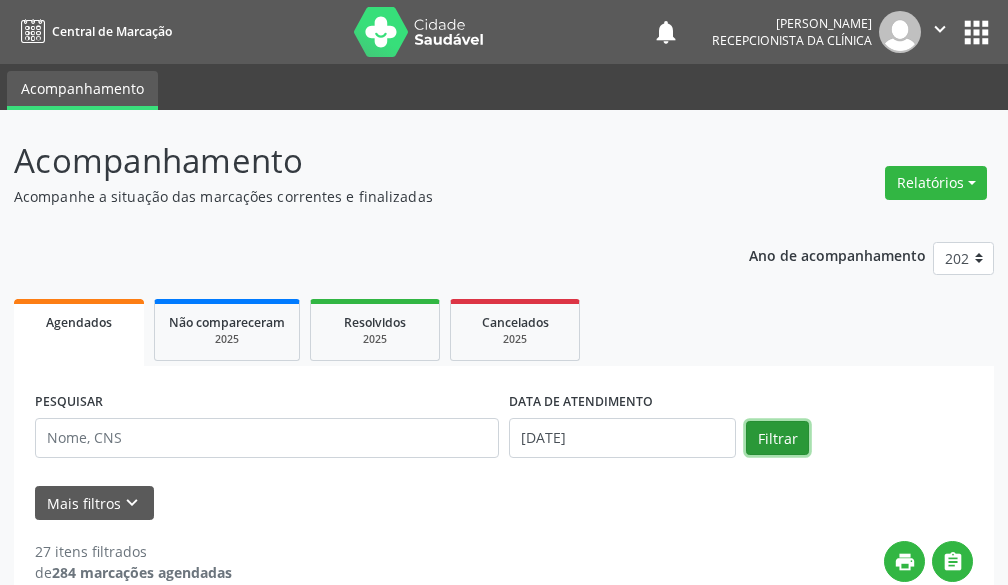 click on "Filtrar" at bounding box center [777, 438] 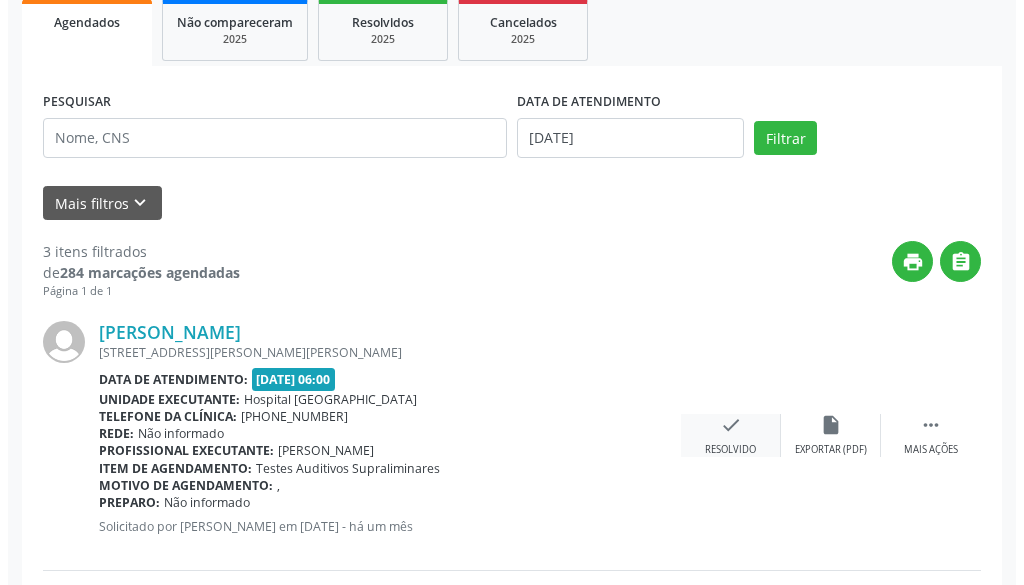 scroll, scrollTop: 400, scrollLeft: 0, axis: vertical 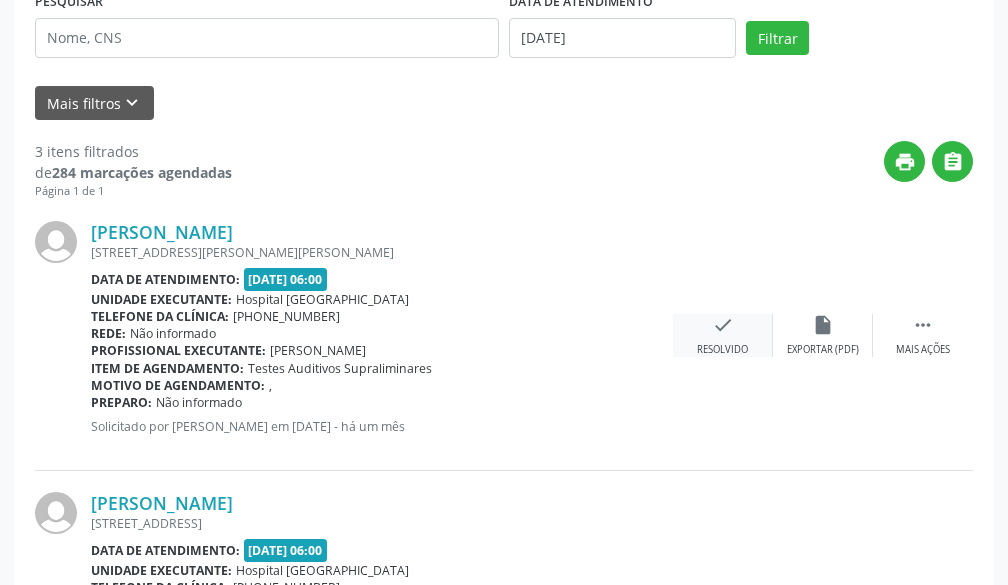 click on "check
Resolvido" at bounding box center [723, 335] 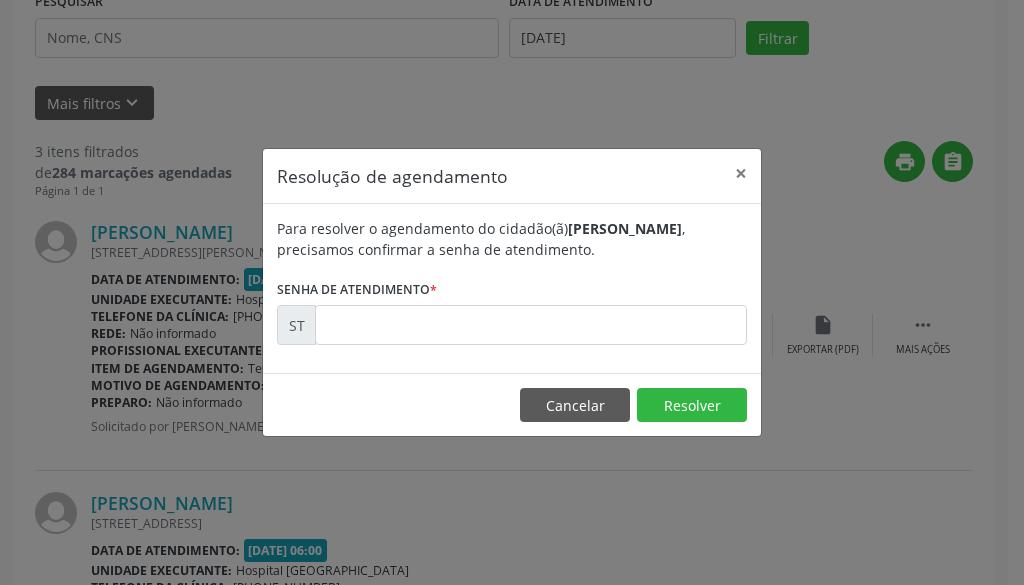 click on "Para resolver o agendamento do cidadão(ã)  [PERSON_NAME] ,
precisamos confirmar a senha de atendimento.
Senha de atendimento
*
ST" at bounding box center (512, 288) 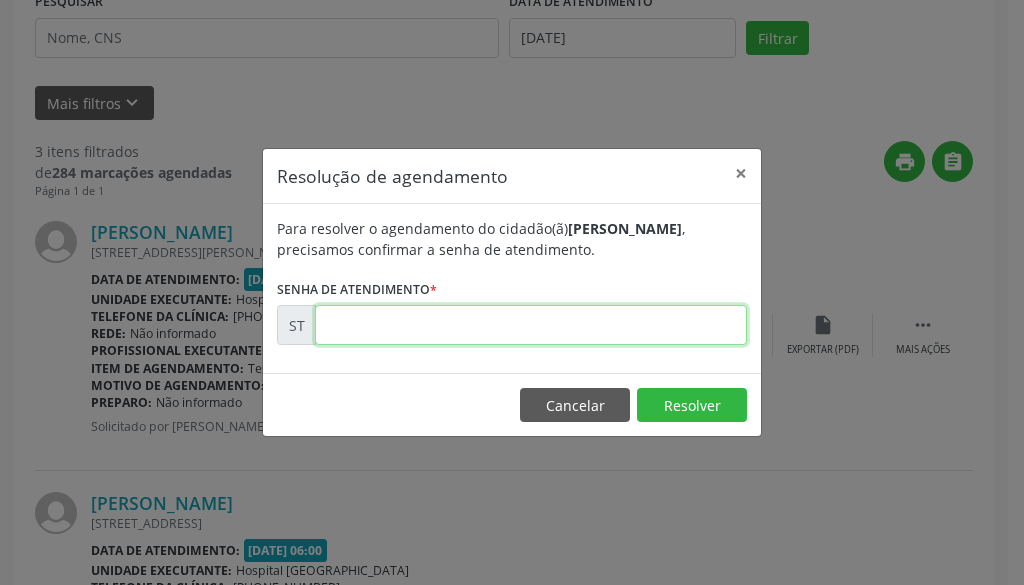 click at bounding box center [531, 325] 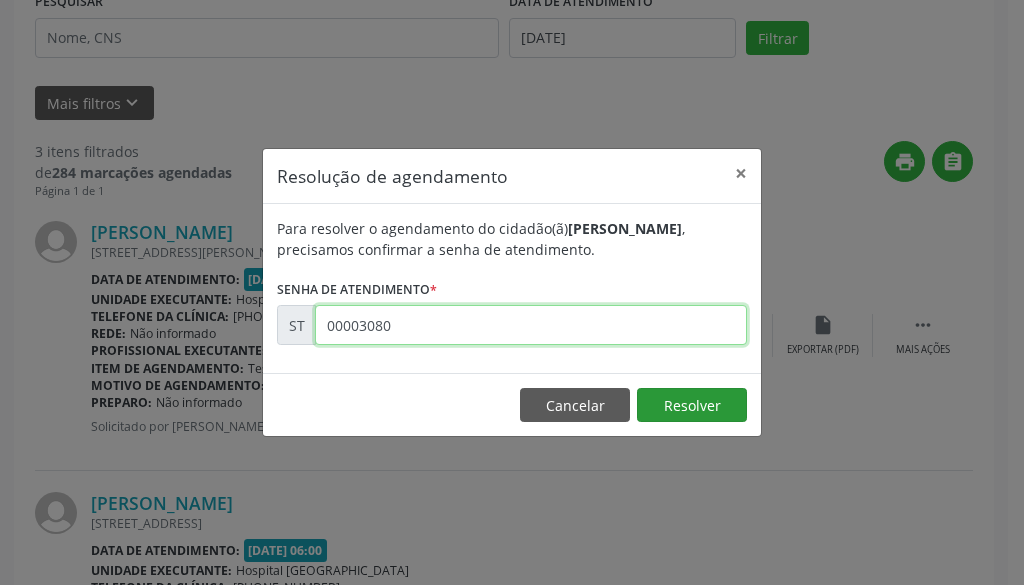 type on "00003080" 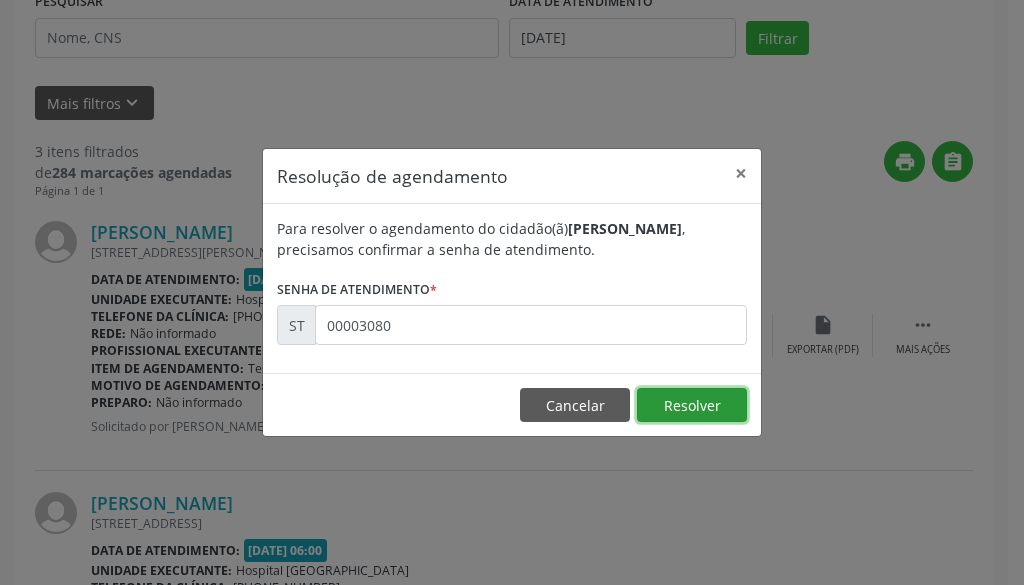 click on "Resolver" at bounding box center [692, 405] 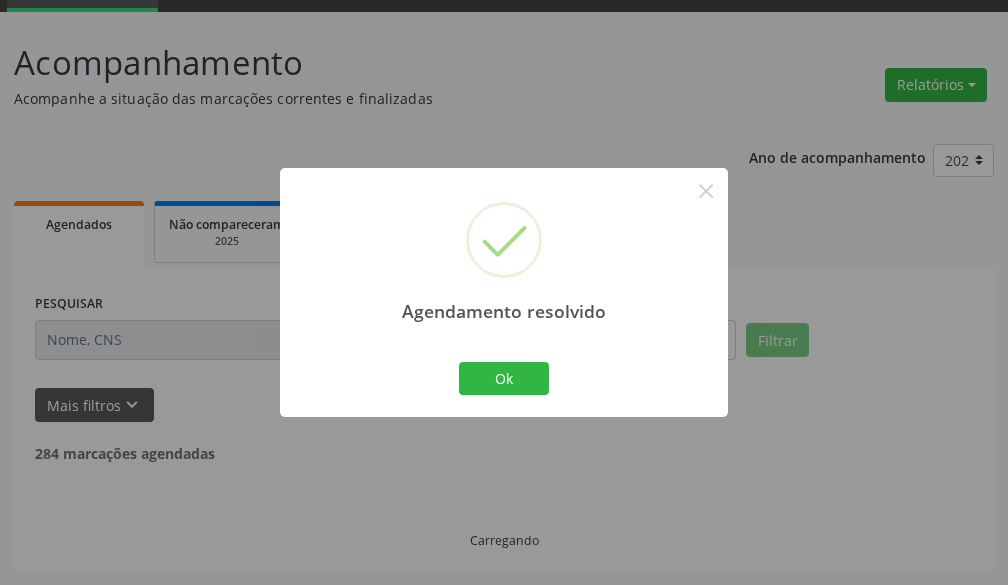 scroll, scrollTop: 400, scrollLeft: 0, axis: vertical 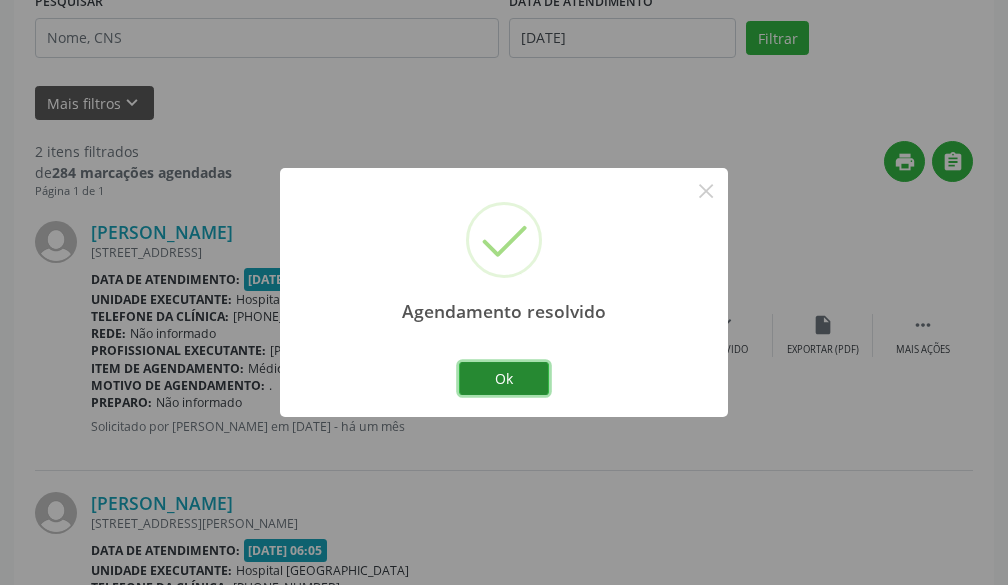 click on "Ok" at bounding box center [504, 379] 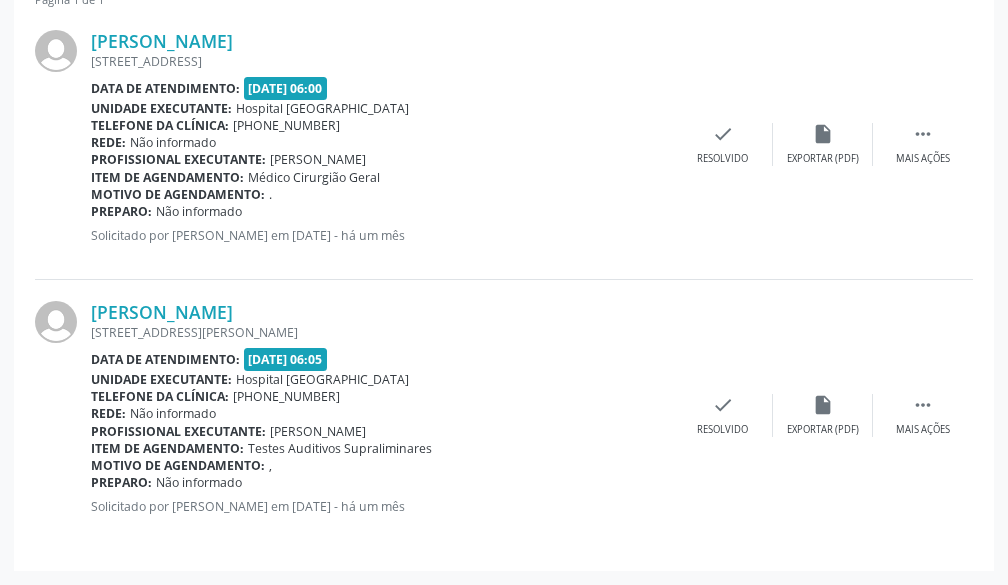 scroll, scrollTop: 291, scrollLeft: 0, axis: vertical 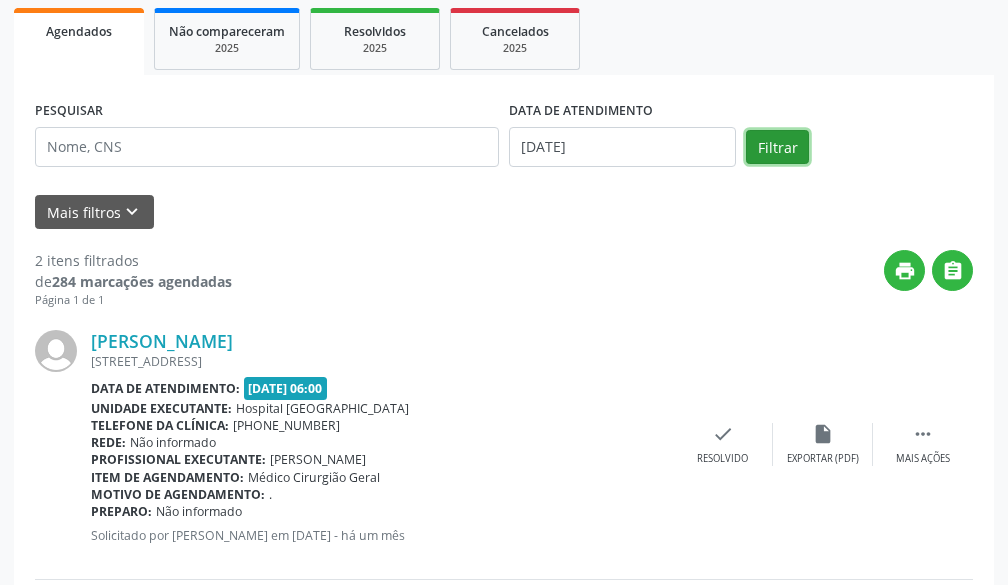 click on "Filtrar" at bounding box center (777, 147) 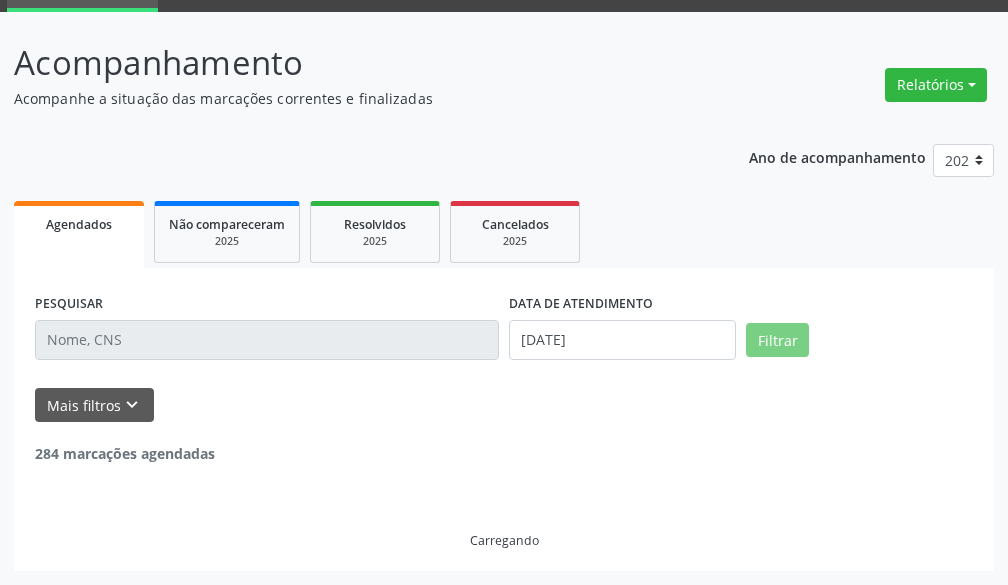 scroll, scrollTop: 291, scrollLeft: 0, axis: vertical 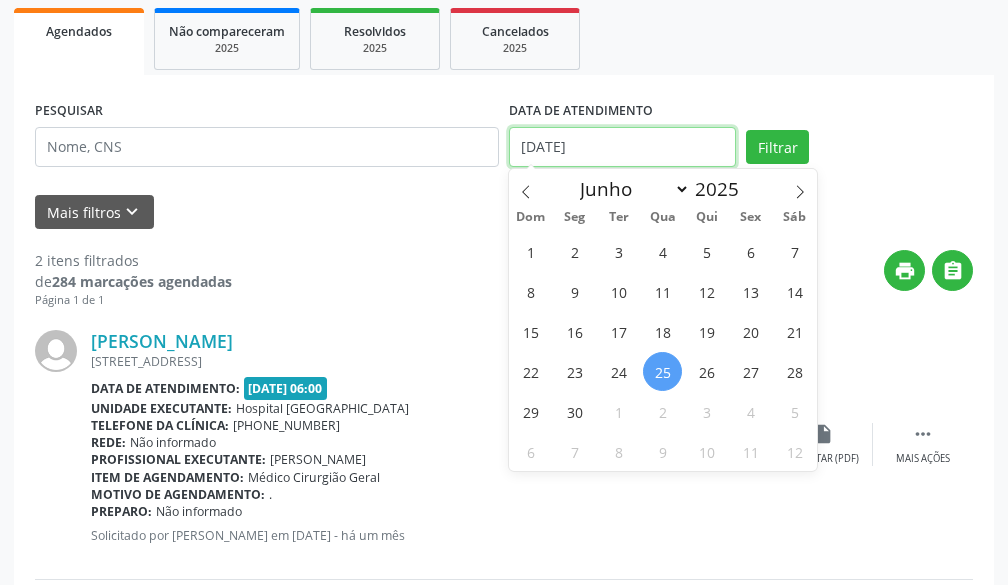click on "[DATE]" at bounding box center (622, 147) 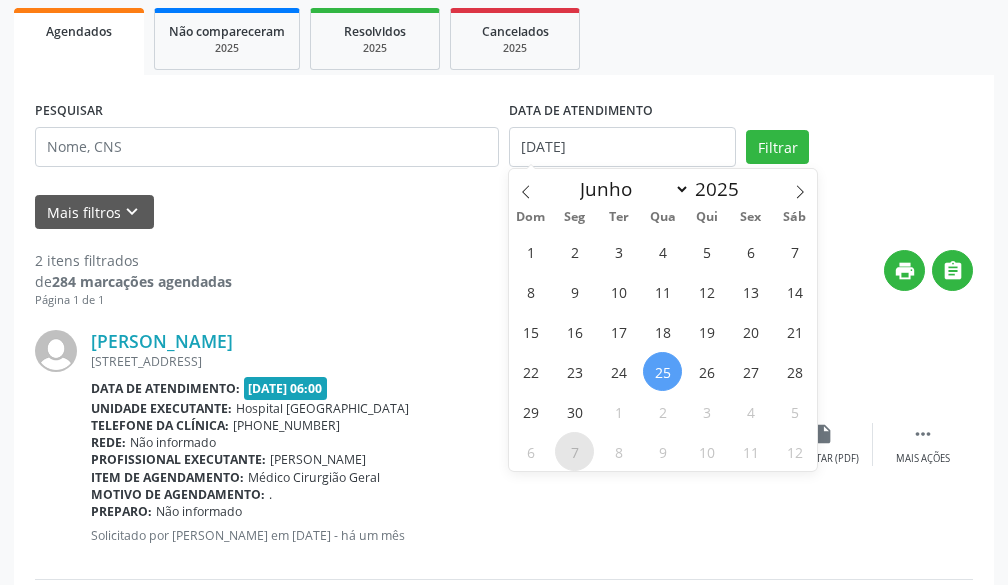 click on "7" at bounding box center [574, 451] 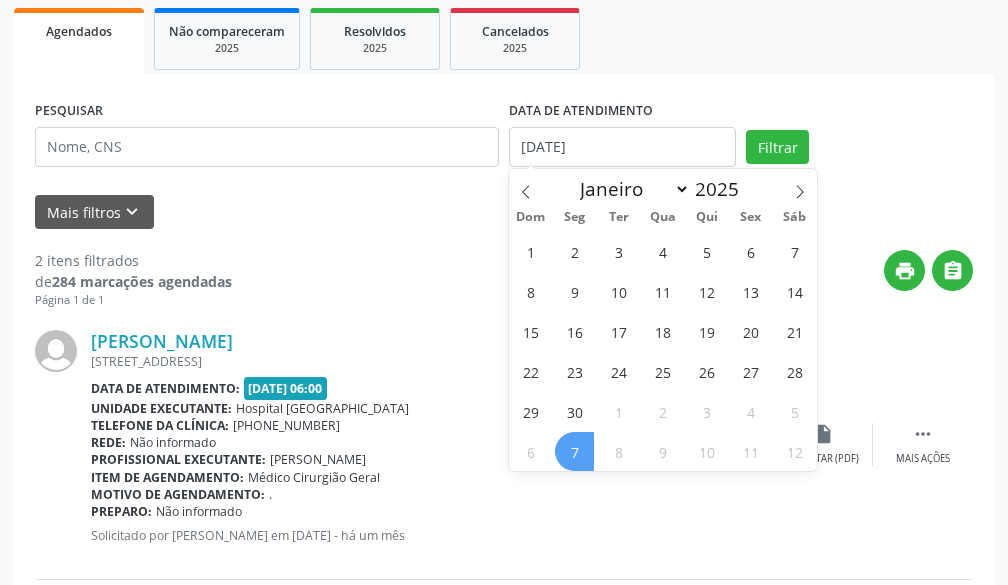 click on "7" at bounding box center [574, 451] 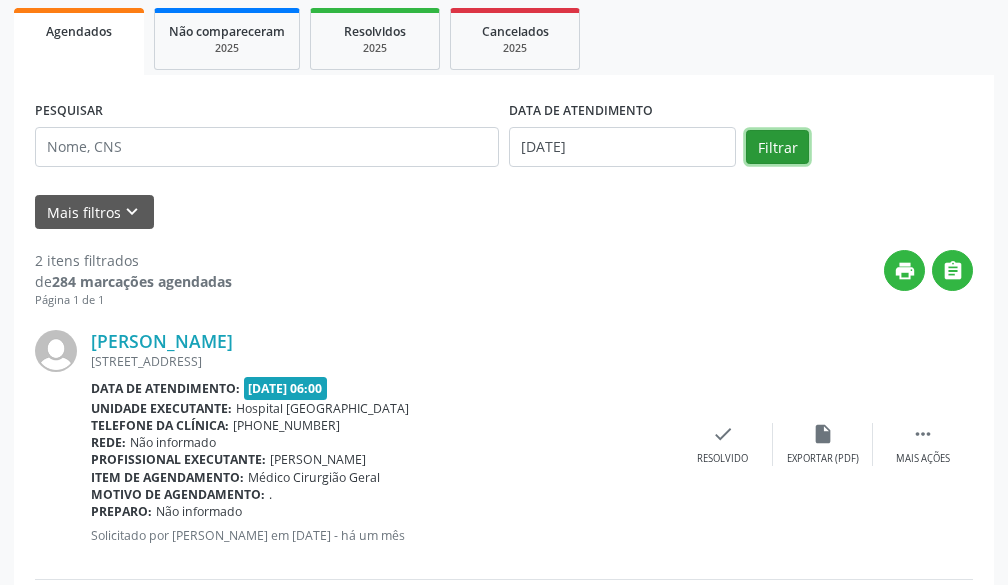 click on "Filtrar" at bounding box center [777, 147] 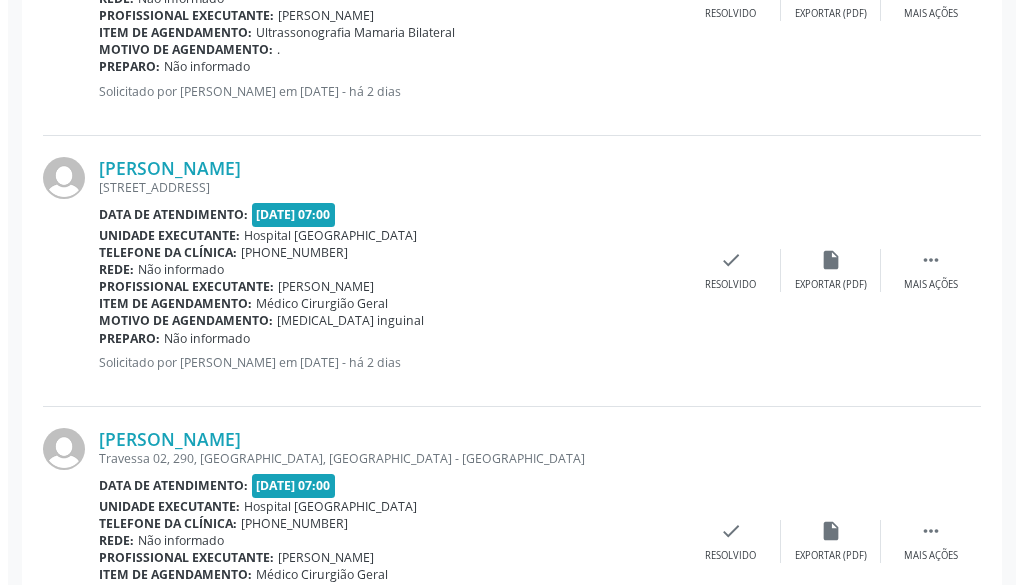scroll, scrollTop: 2291, scrollLeft: 0, axis: vertical 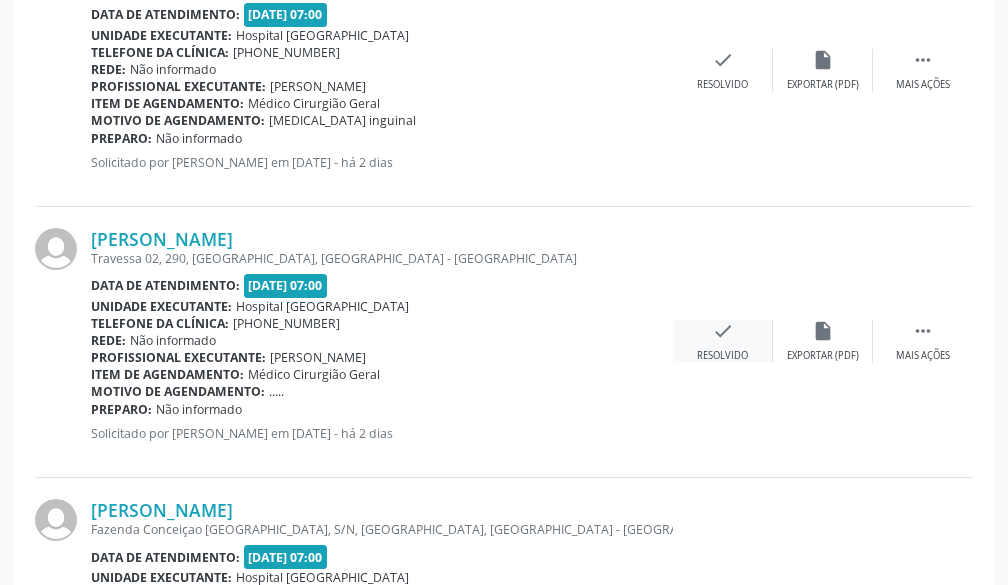 click on "check
Resolvido" at bounding box center [723, 341] 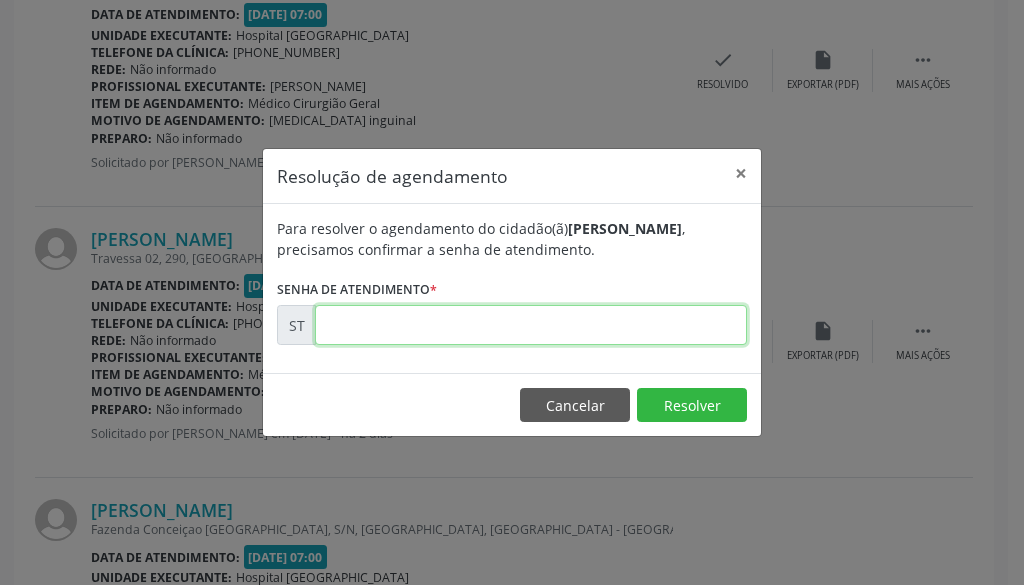 click at bounding box center [531, 325] 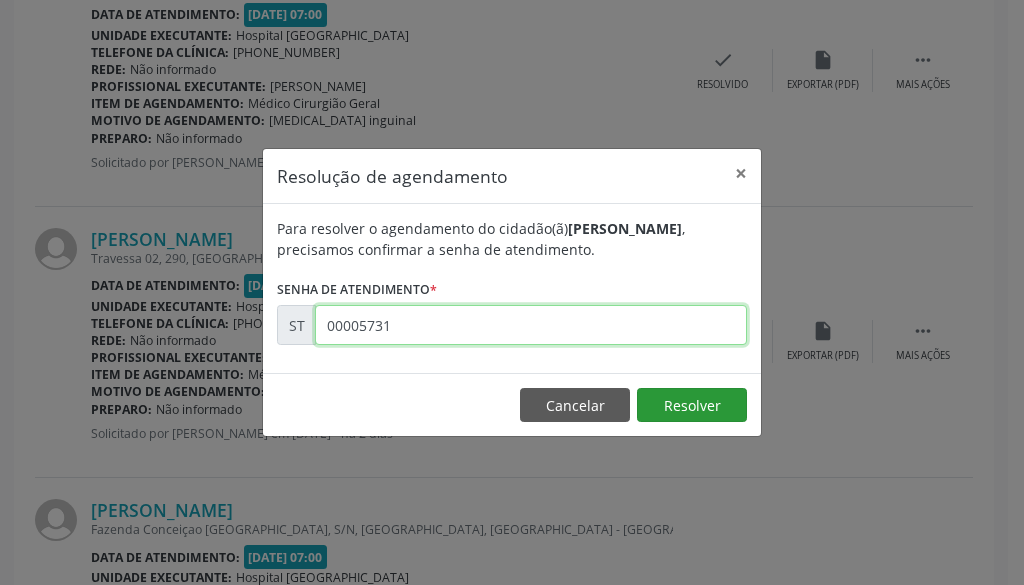 type on "00005731" 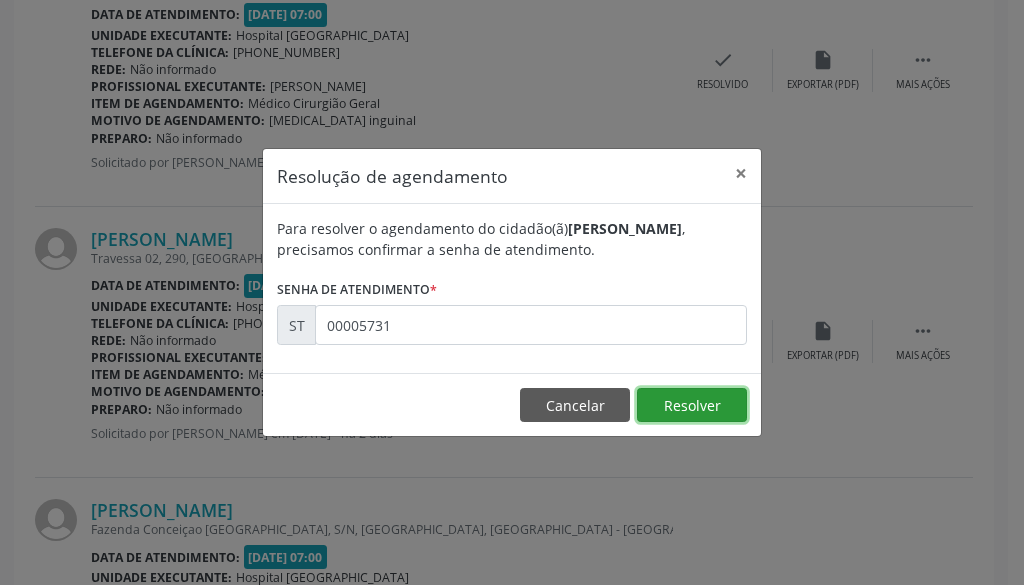 click on "Resolver" at bounding box center (692, 405) 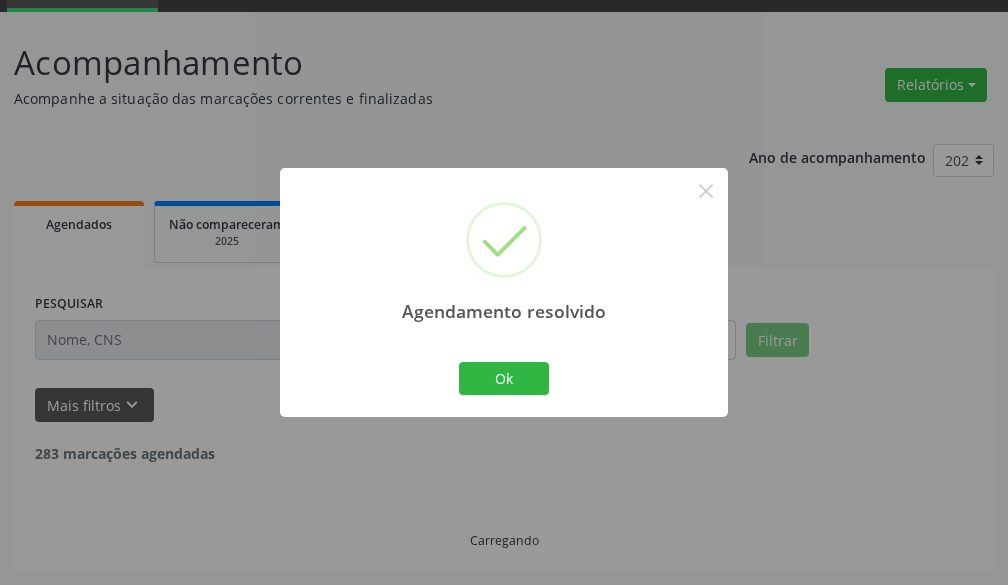 scroll, scrollTop: 2291, scrollLeft: 0, axis: vertical 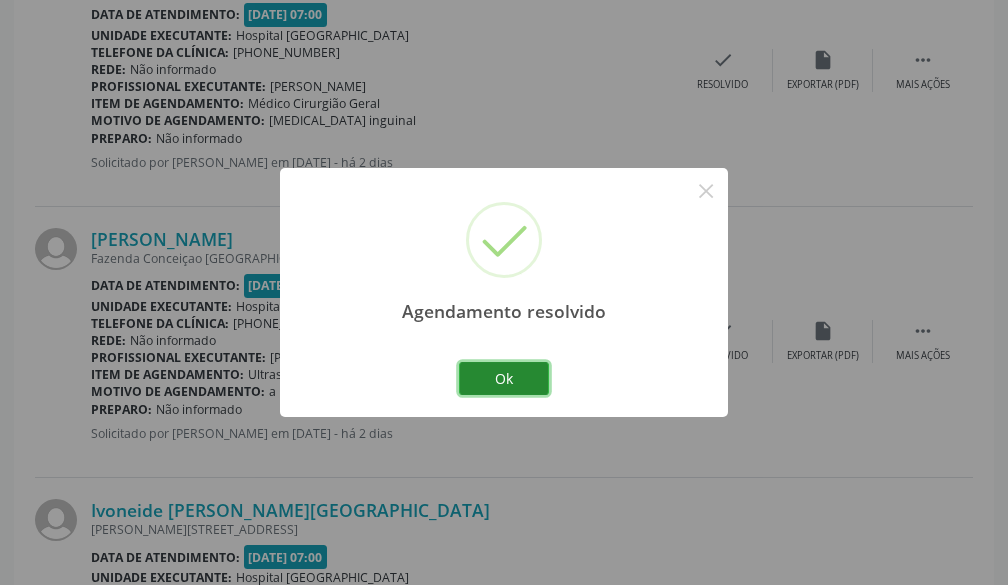 click on "Ok" at bounding box center [504, 379] 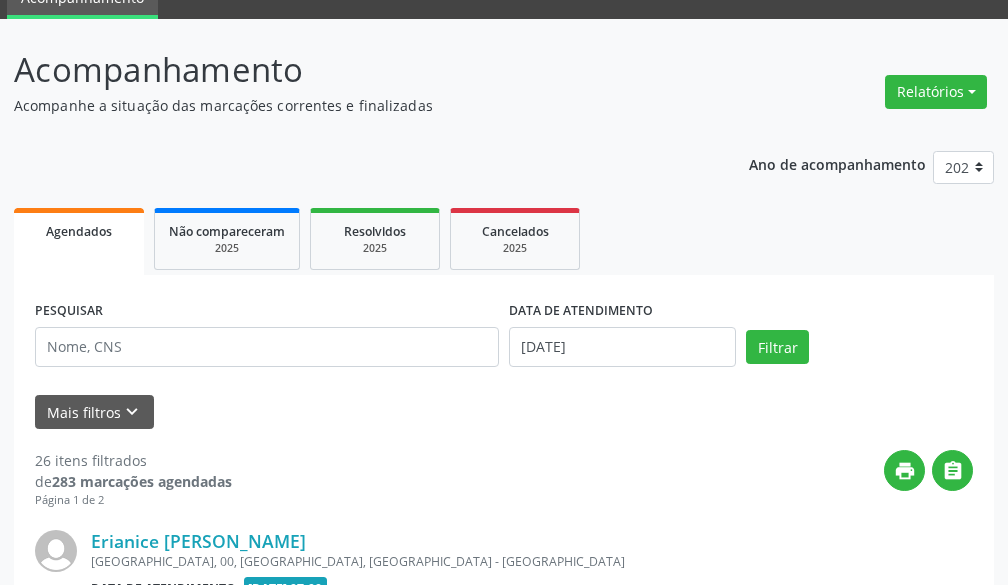 scroll, scrollTop: 0, scrollLeft: 0, axis: both 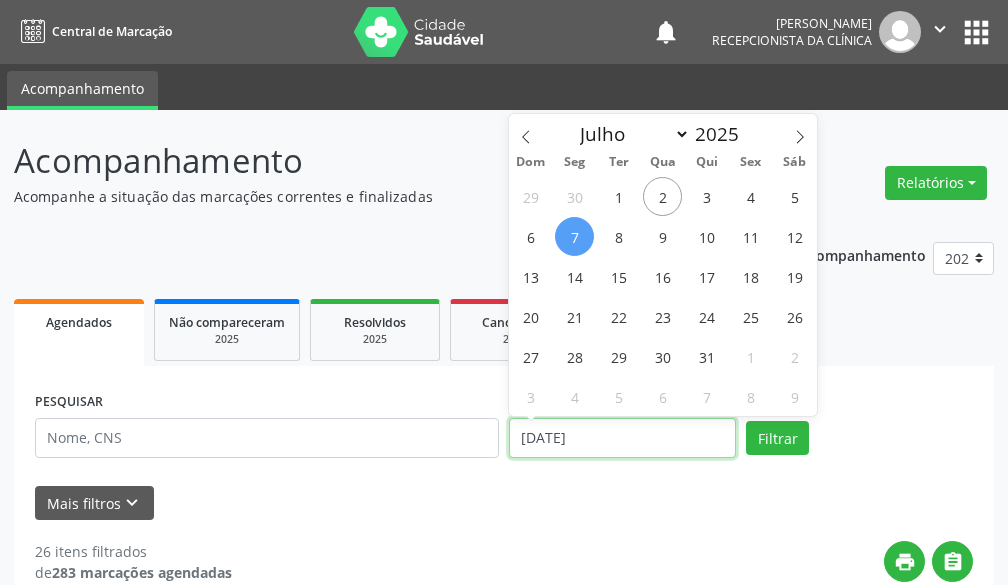 click on "[DATE]" at bounding box center (622, 438) 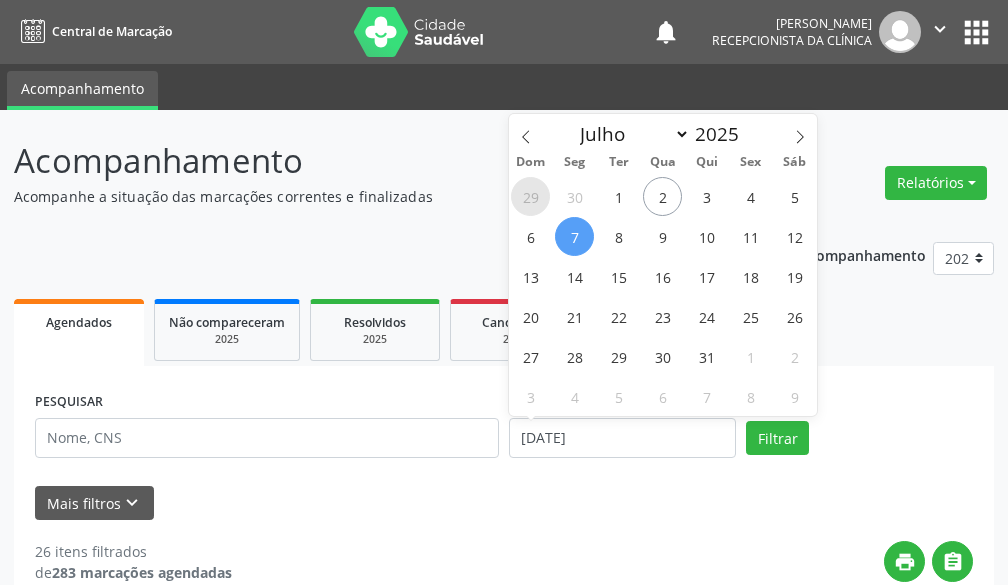 click on "29" at bounding box center [530, 196] 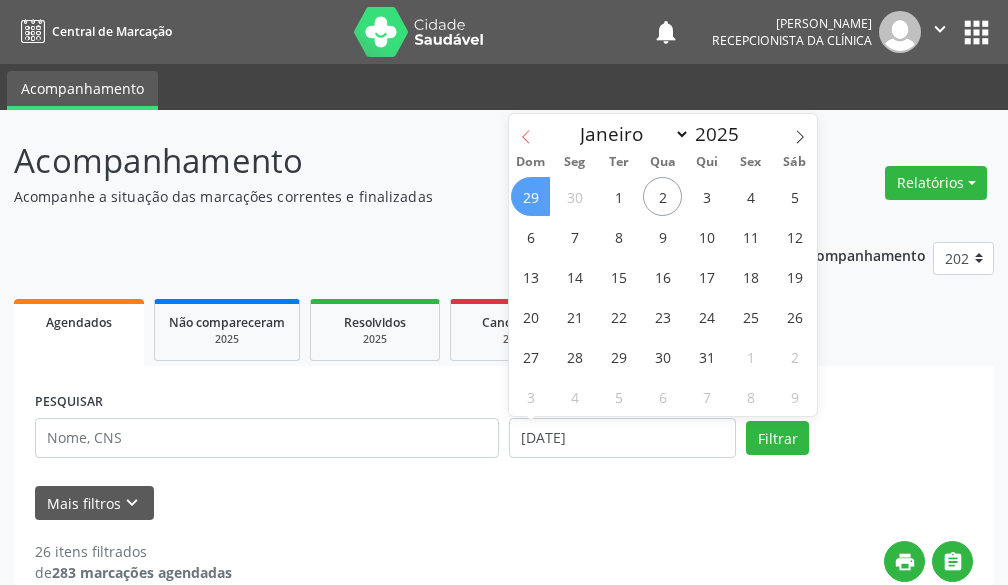 click 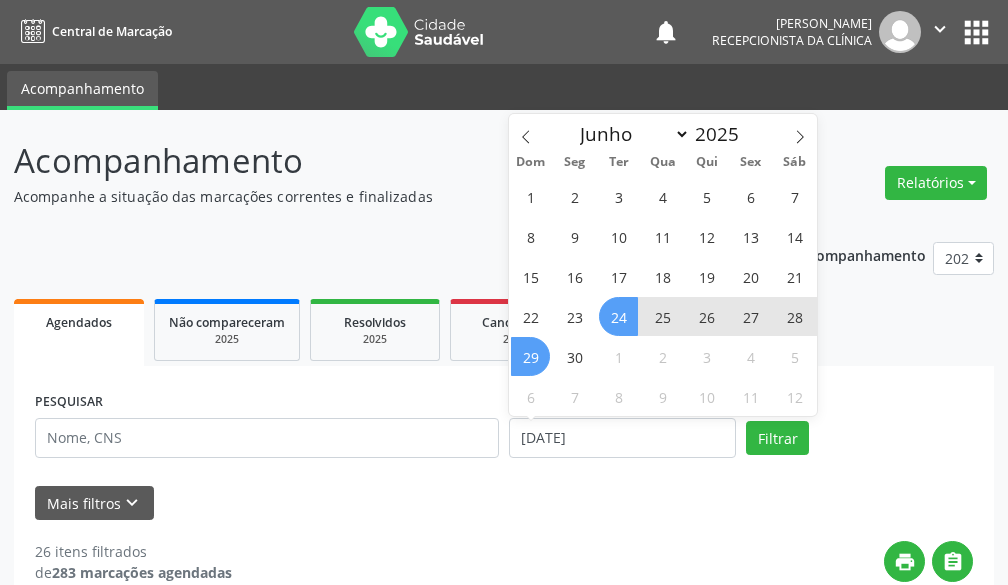 click on "24" at bounding box center (618, 316) 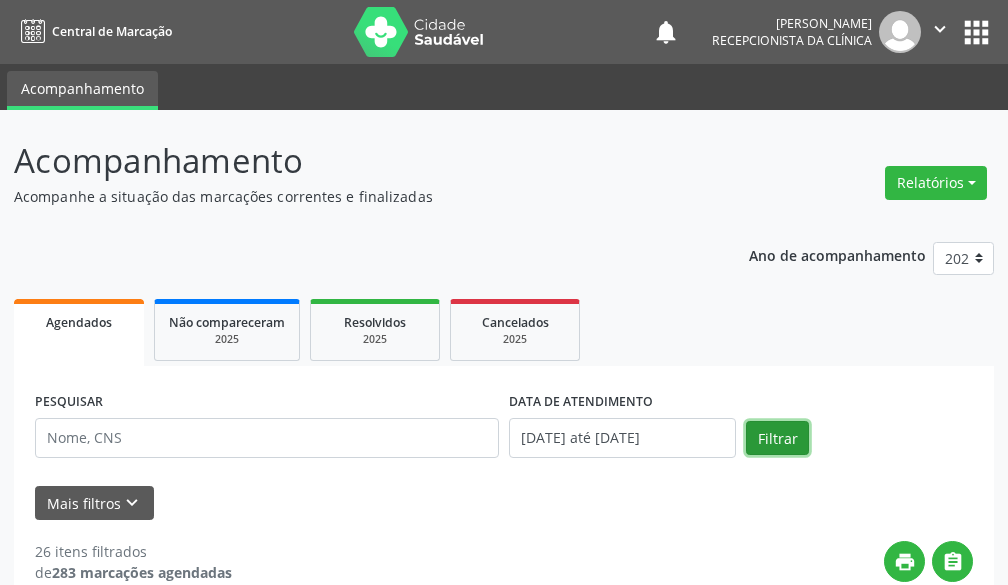 click on "Filtrar" at bounding box center (777, 438) 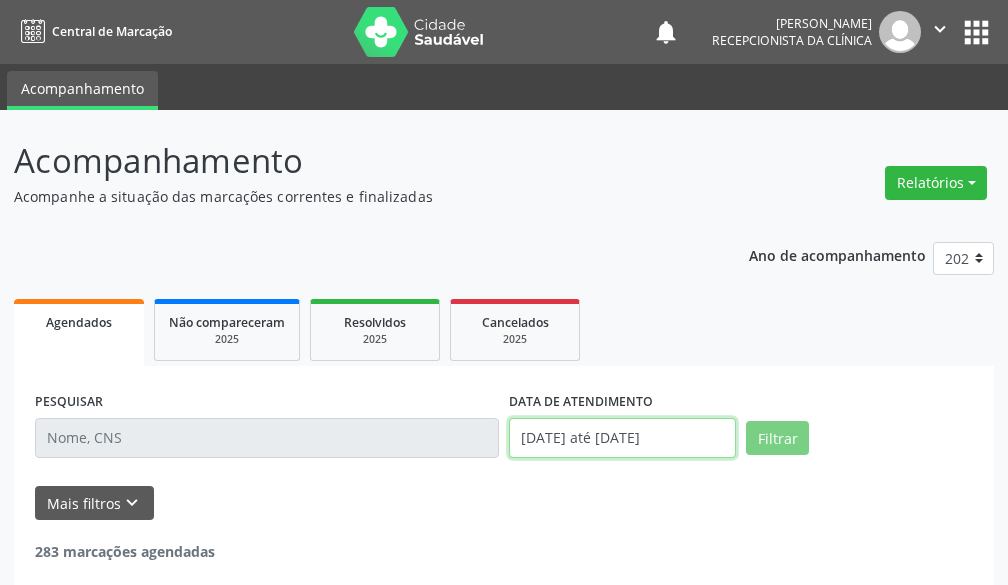 click on "[DATE] até [DATE]" at bounding box center (622, 438) 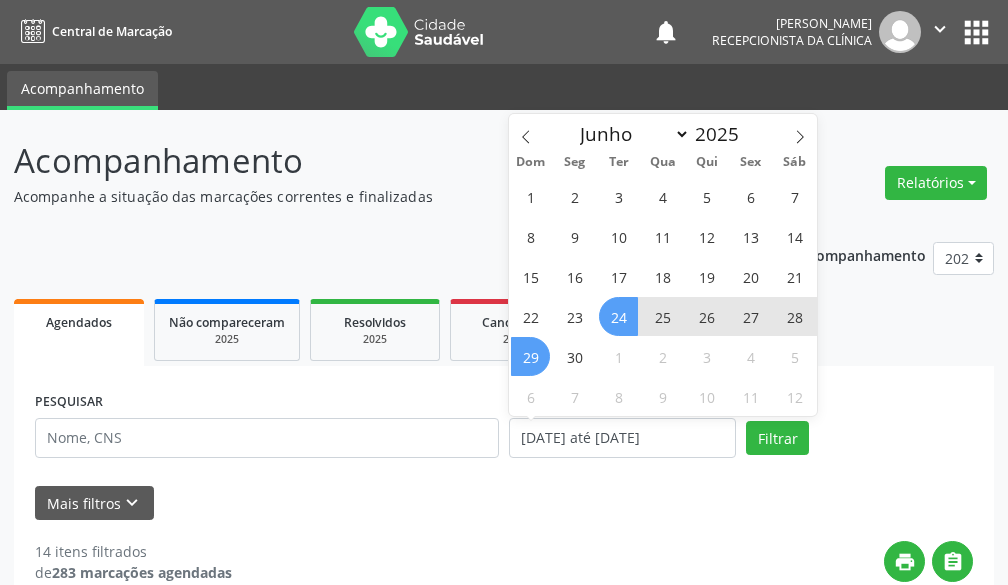 click on "24" at bounding box center (618, 316) 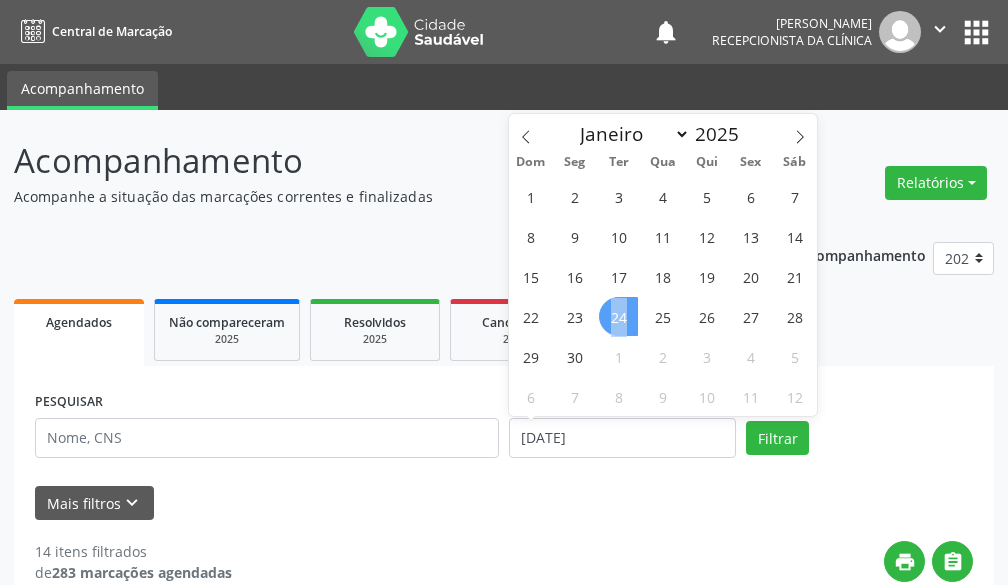 click on "24" at bounding box center [618, 316] 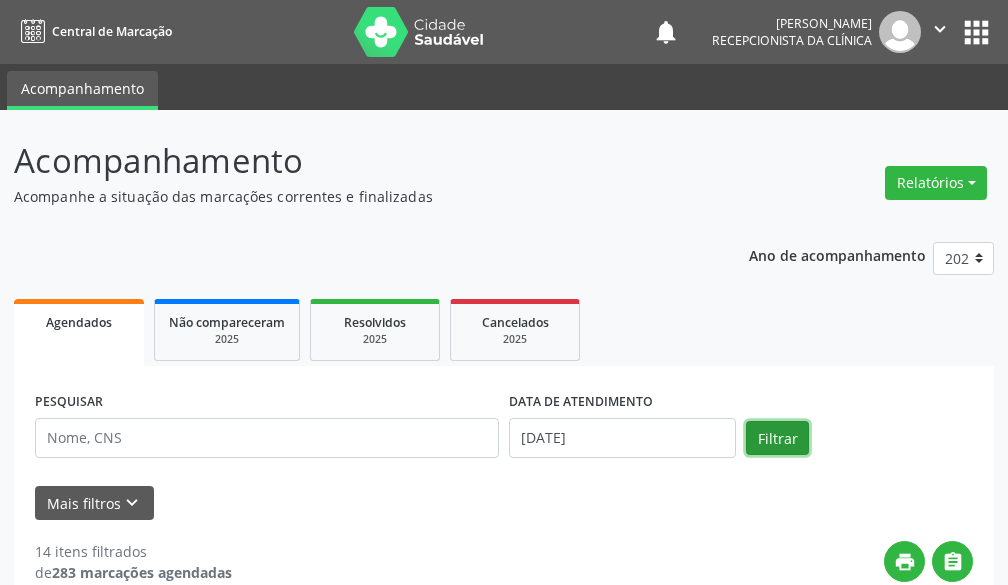 click on "Filtrar" at bounding box center [777, 438] 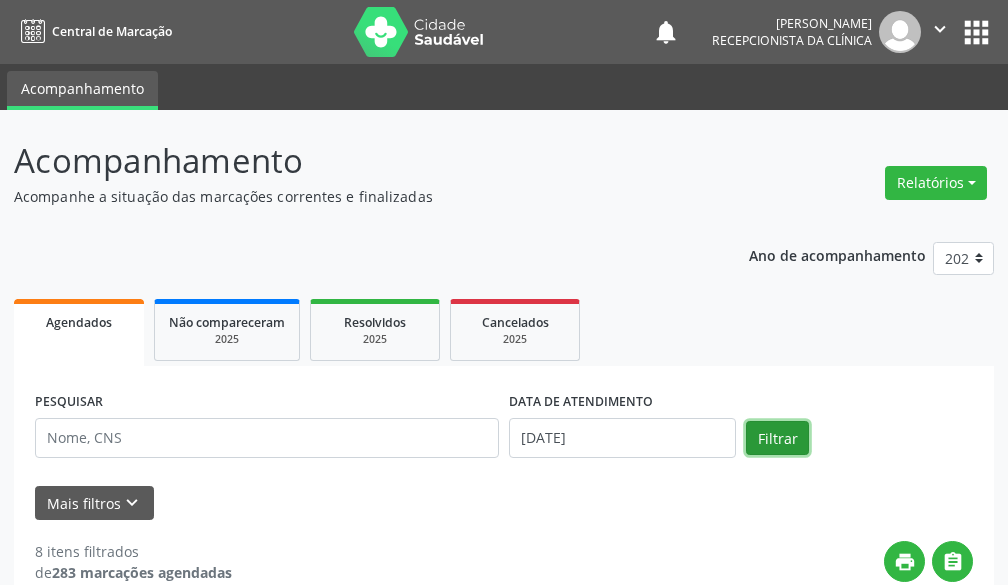 click on "Filtrar" at bounding box center [777, 438] 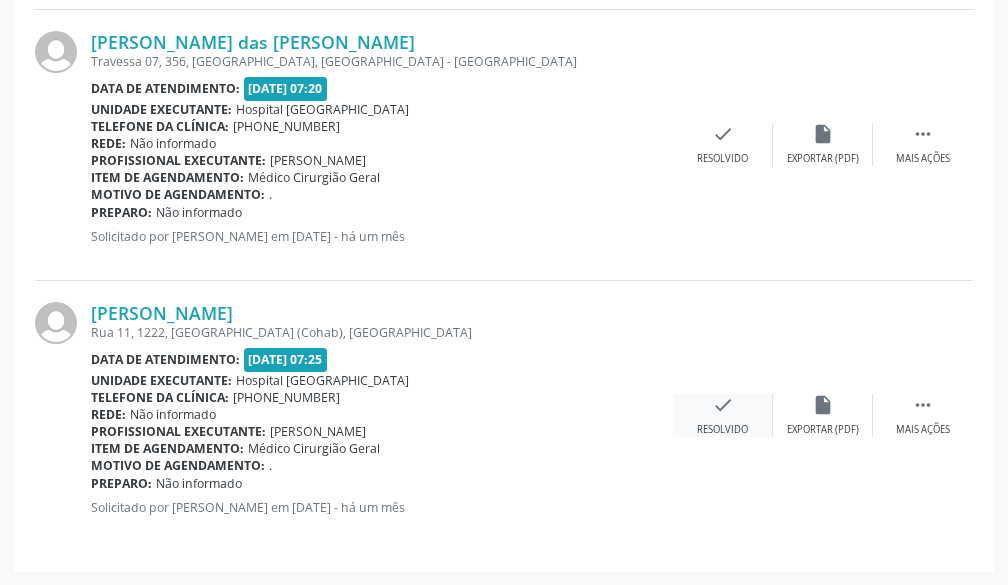 scroll, scrollTop: 2117, scrollLeft: 0, axis: vertical 